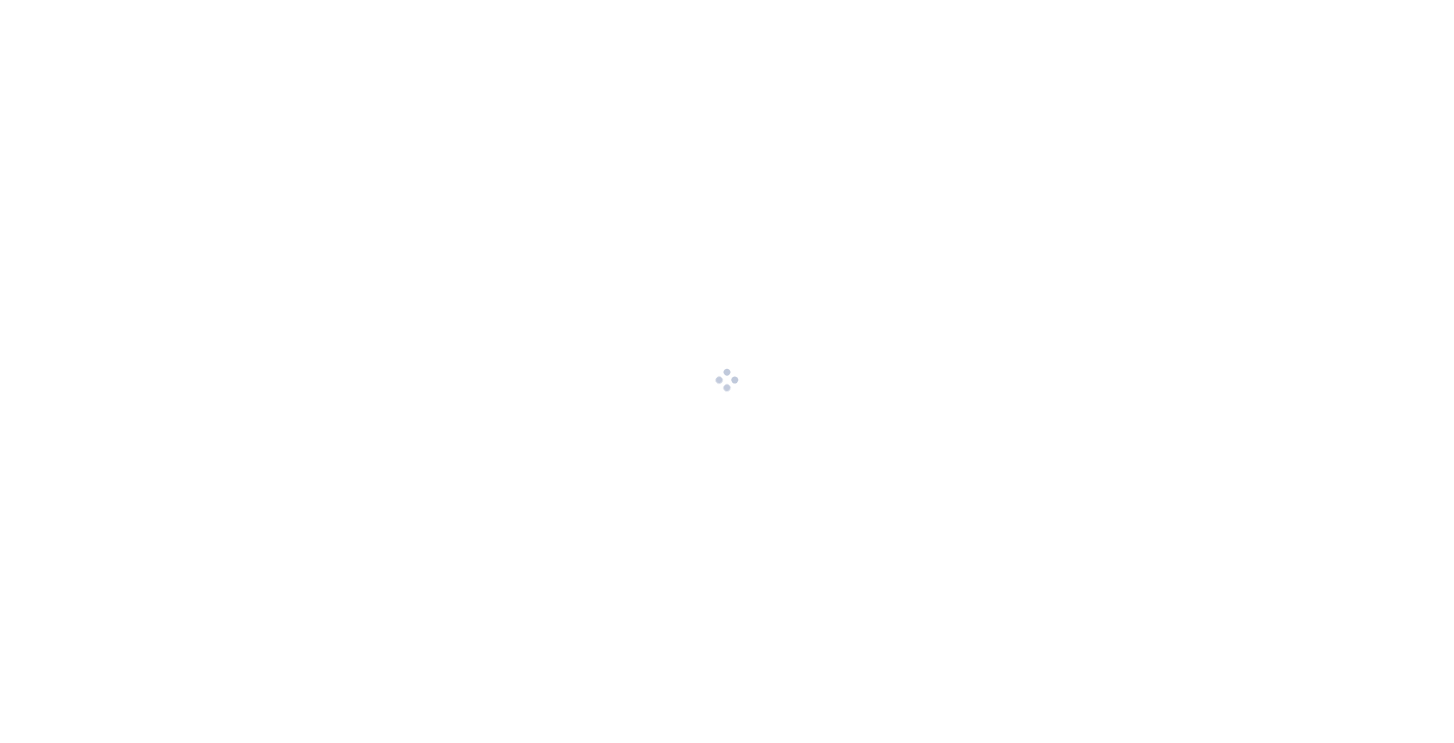 scroll, scrollTop: 0, scrollLeft: 0, axis: both 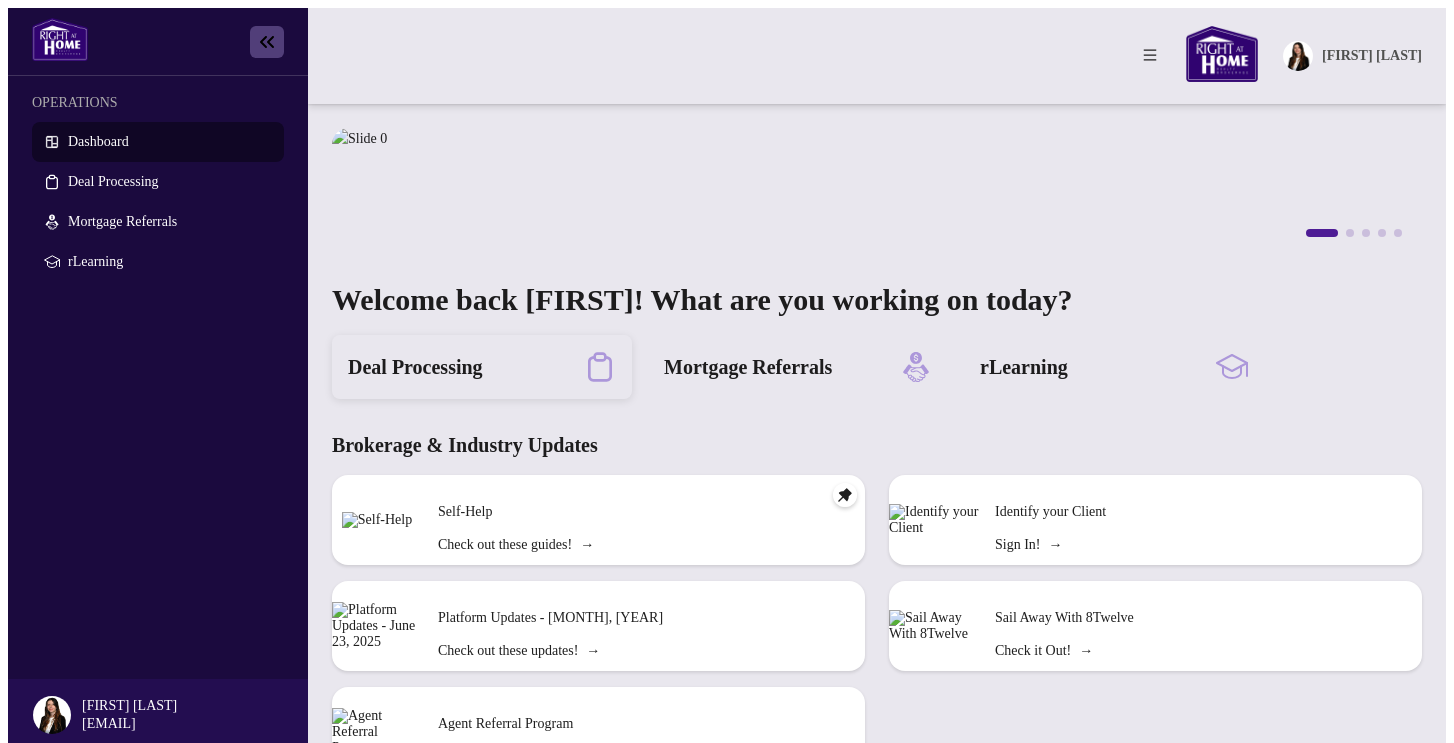 click on "Deal Processing" at bounding box center (415, 367) 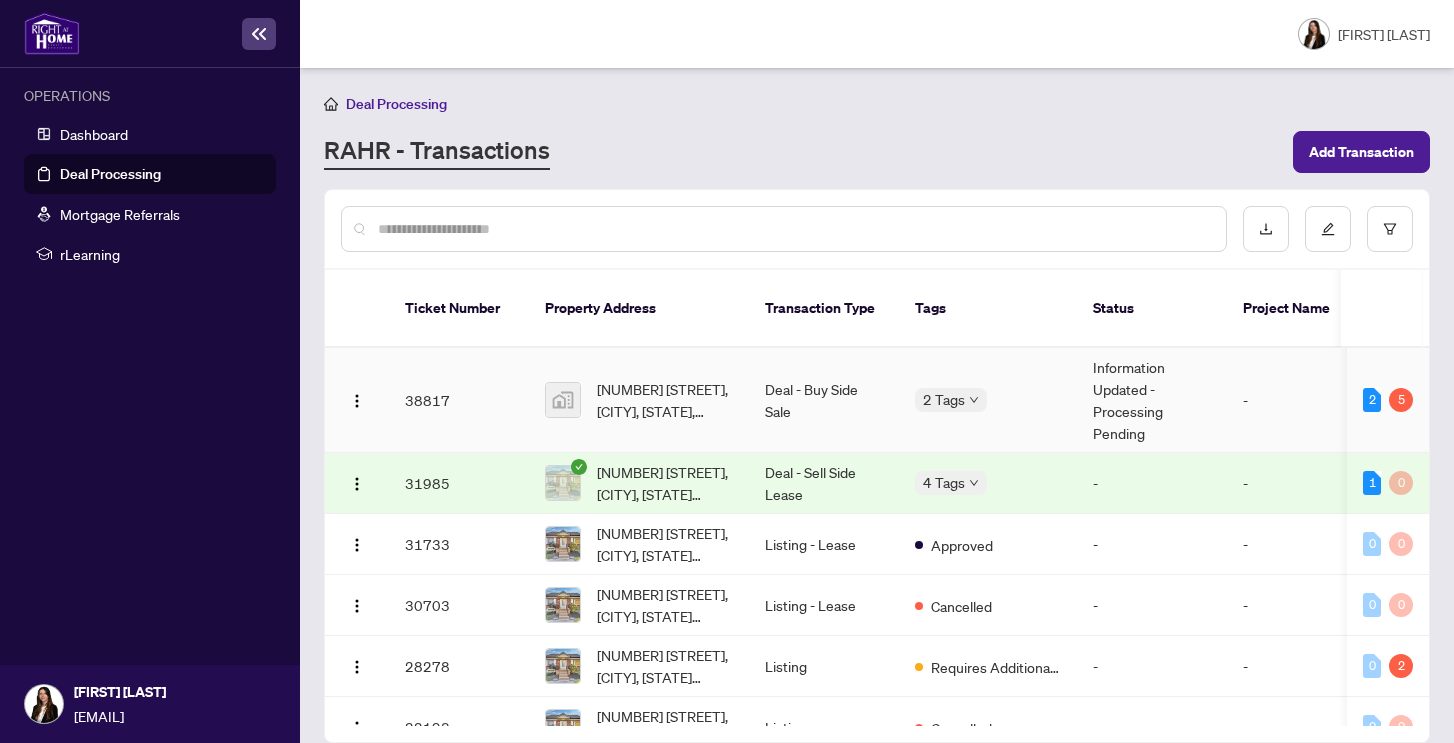 click on "Information Updated - Processing Pending" at bounding box center [1152, 400] 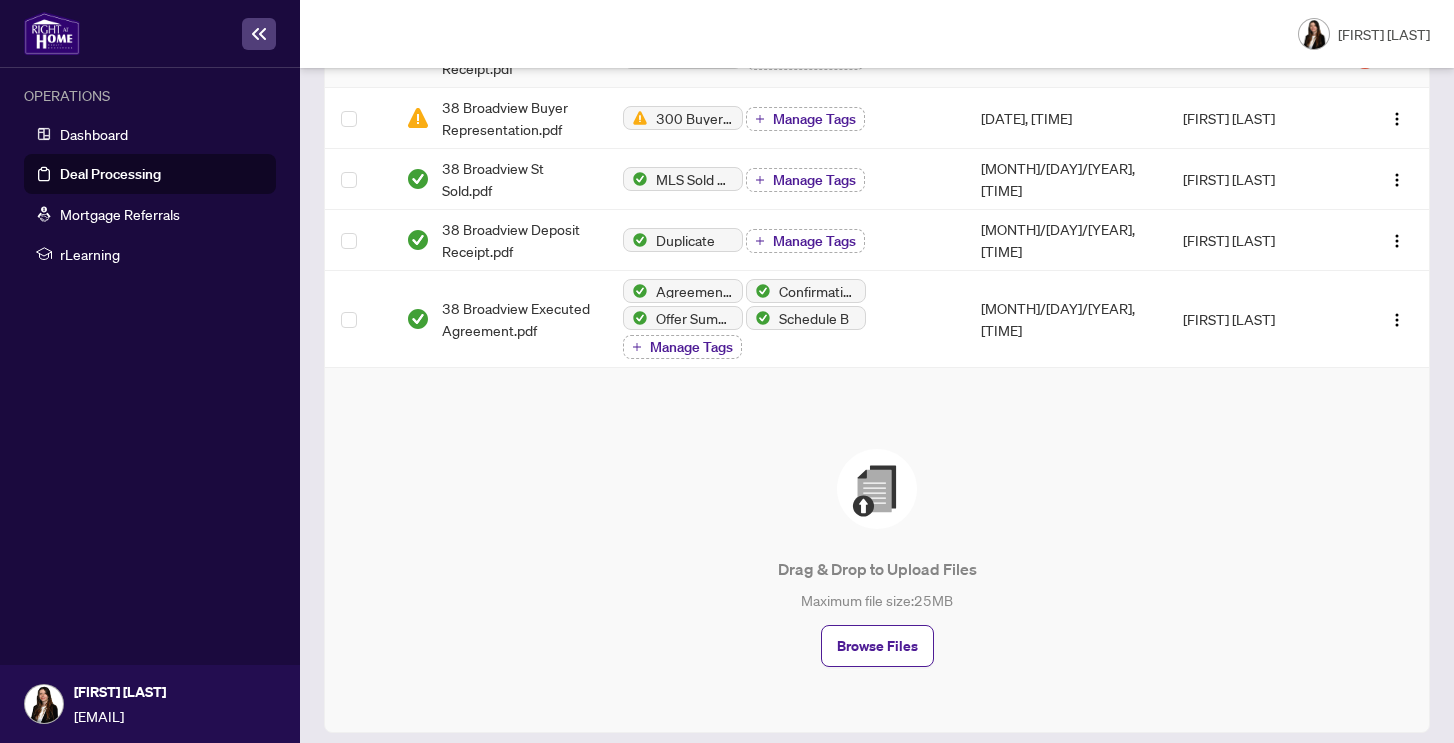 scroll, scrollTop: 966, scrollLeft: 0, axis: vertical 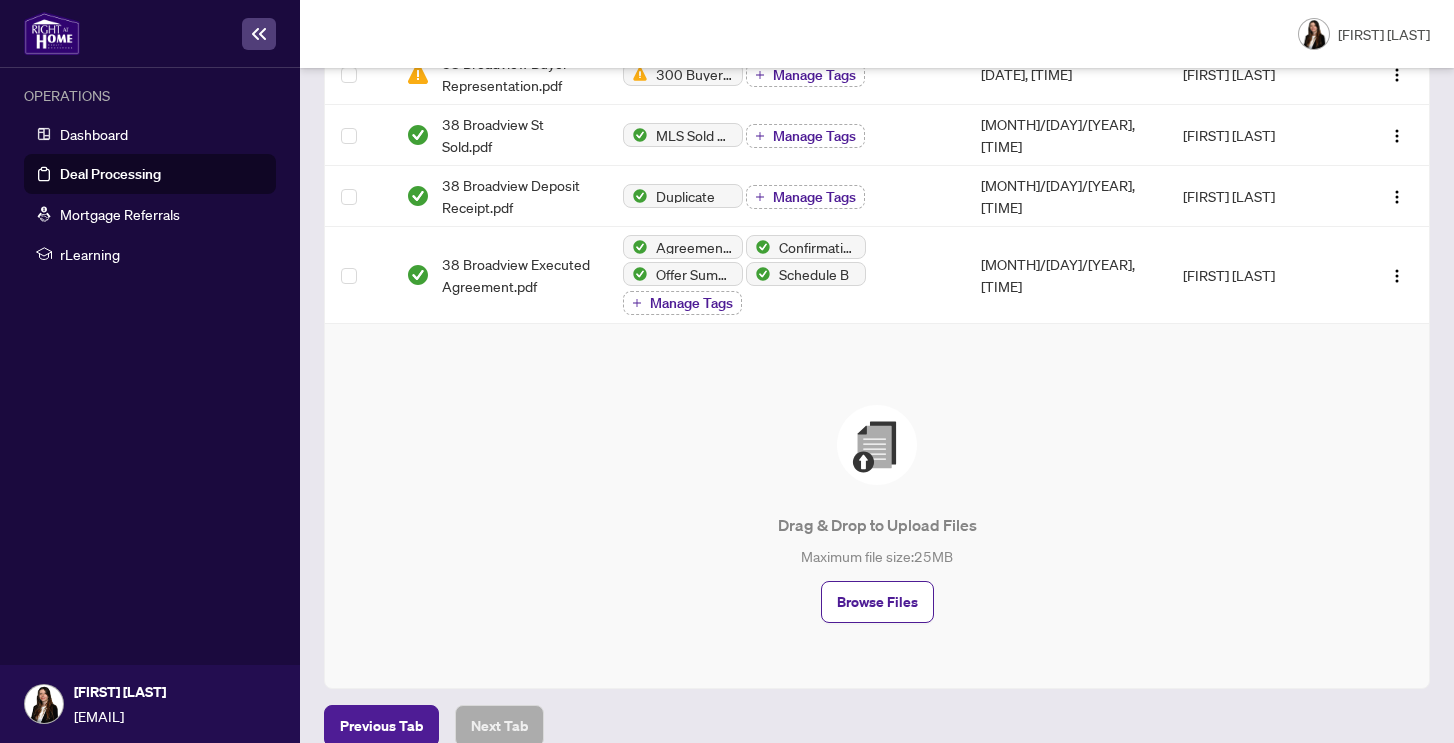 click at bounding box center (877, 445) 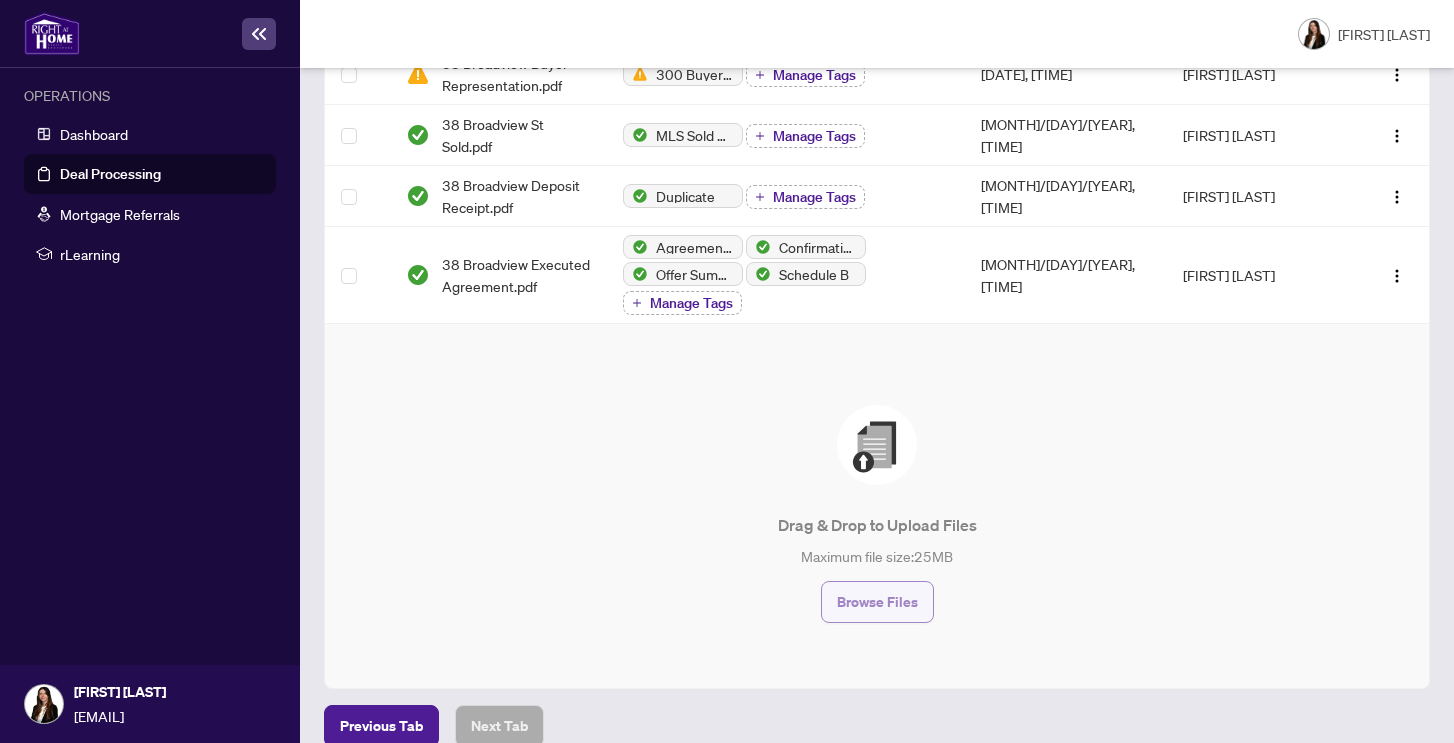 click on "Browse Files" at bounding box center [877, 602] 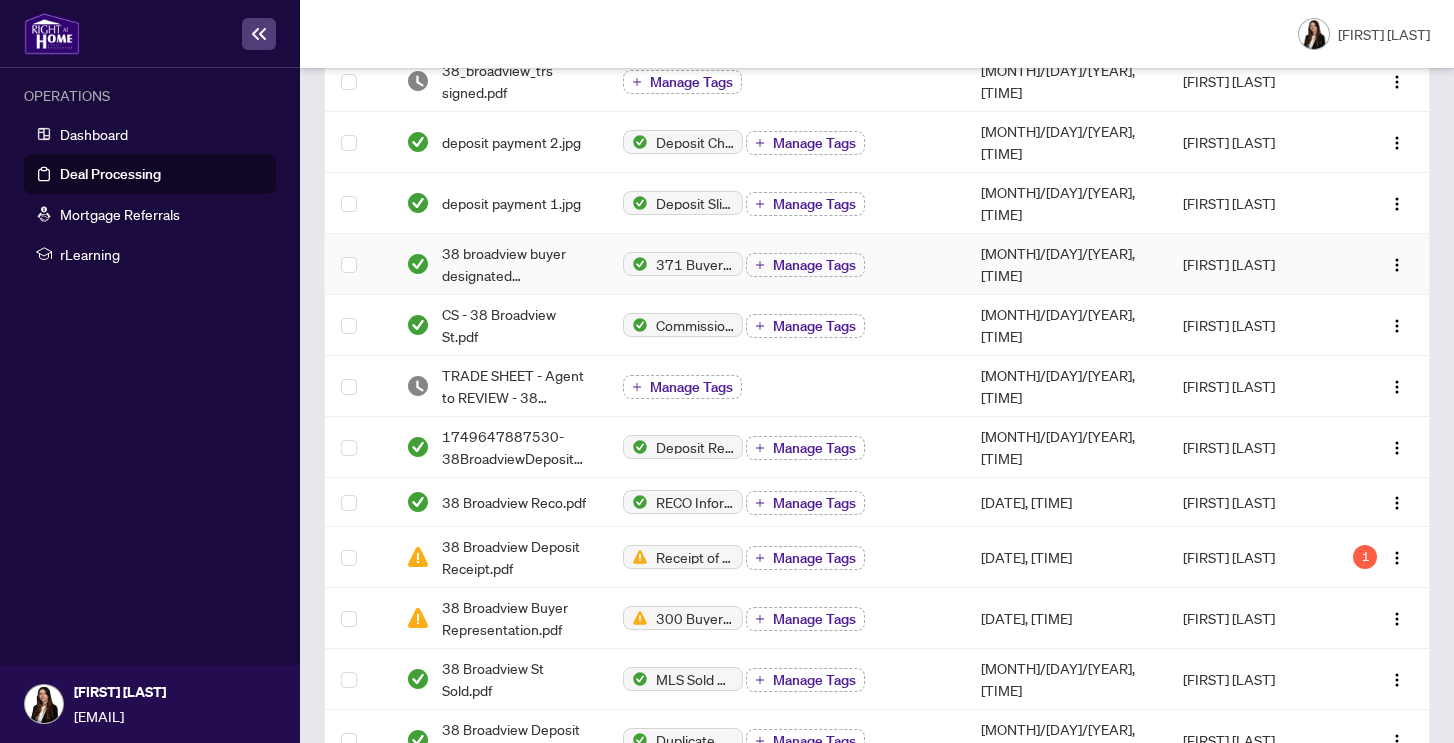 scroll, scrollTop: 785, scrollLeft: 0, axis: vertical 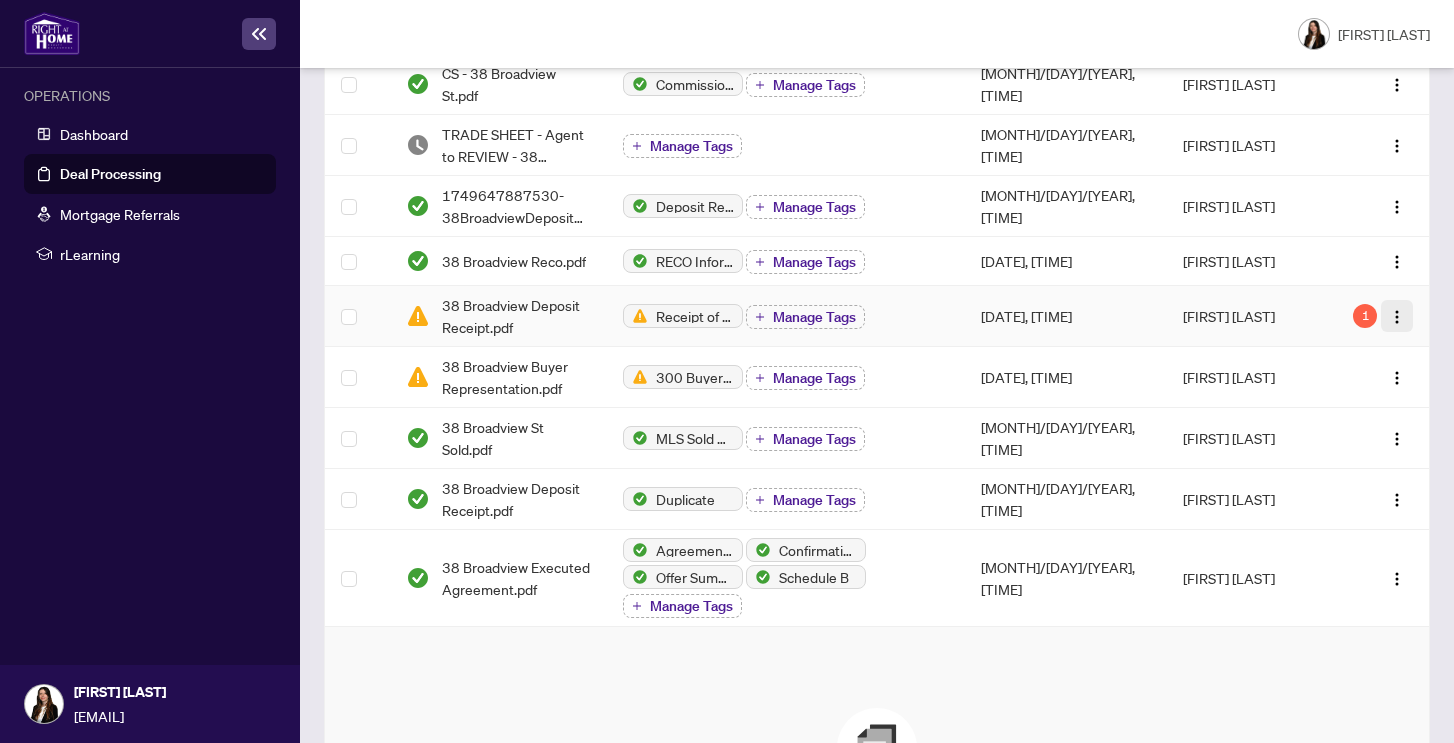 click at bounding box center (1397, 317) 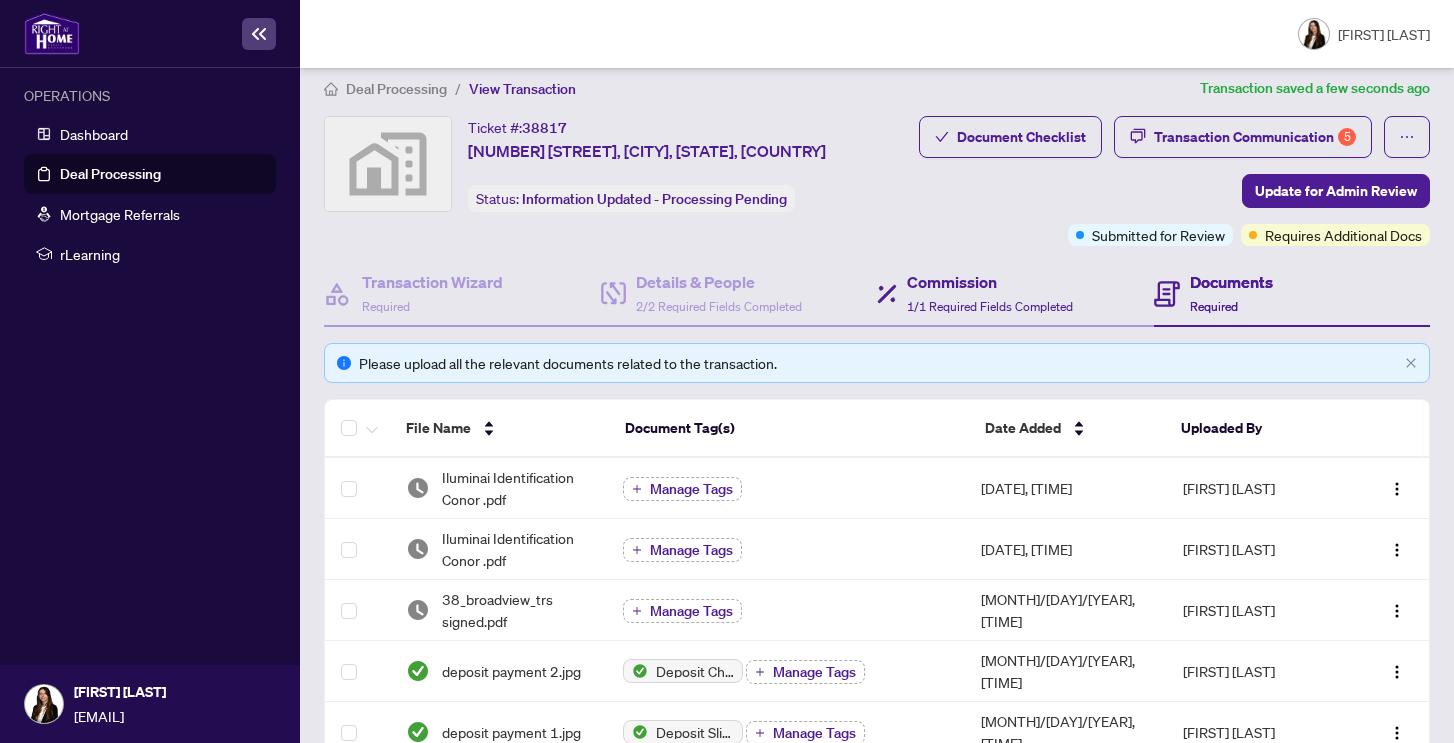 scroll, scrollTop: 0, scrollLeft: 0, axis: both 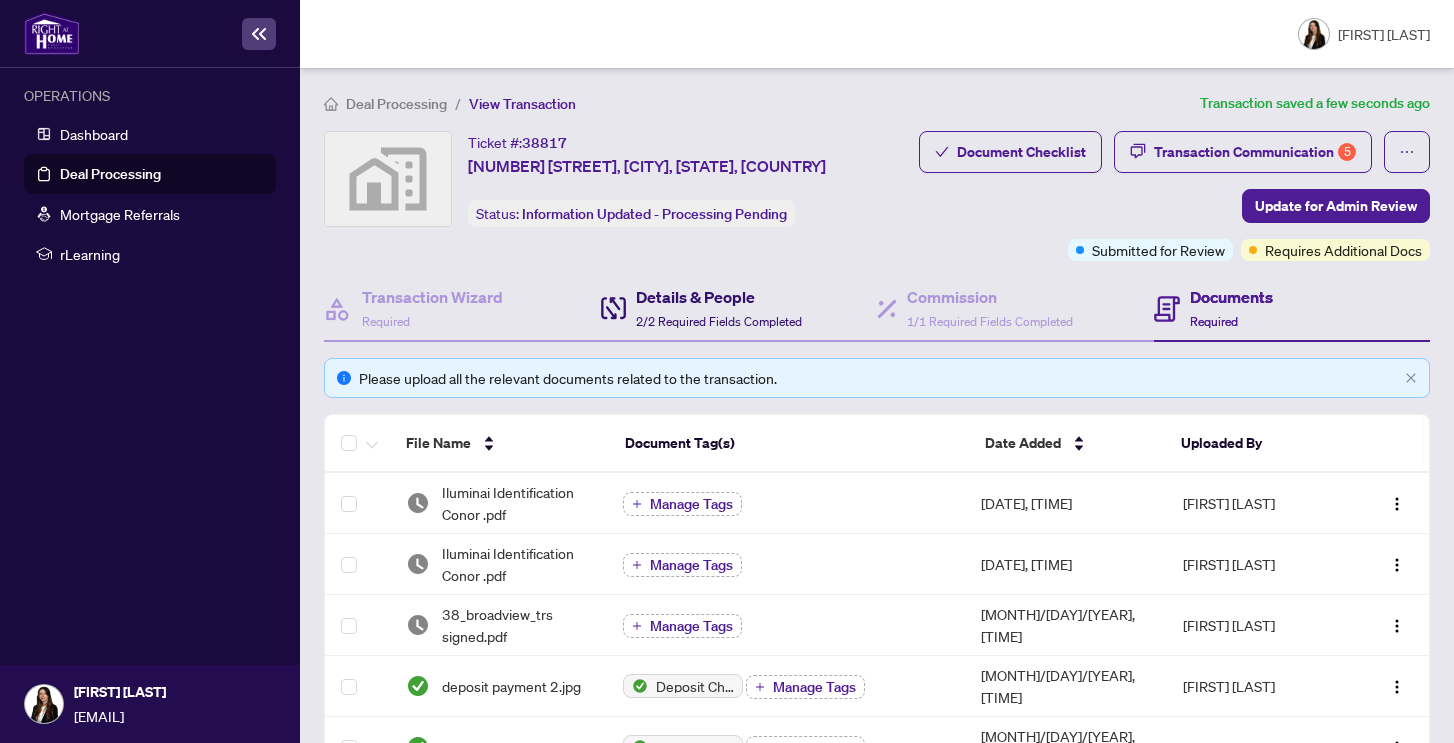 click on "2/2 Required Fields Completed" at bounding box center (719, 321) 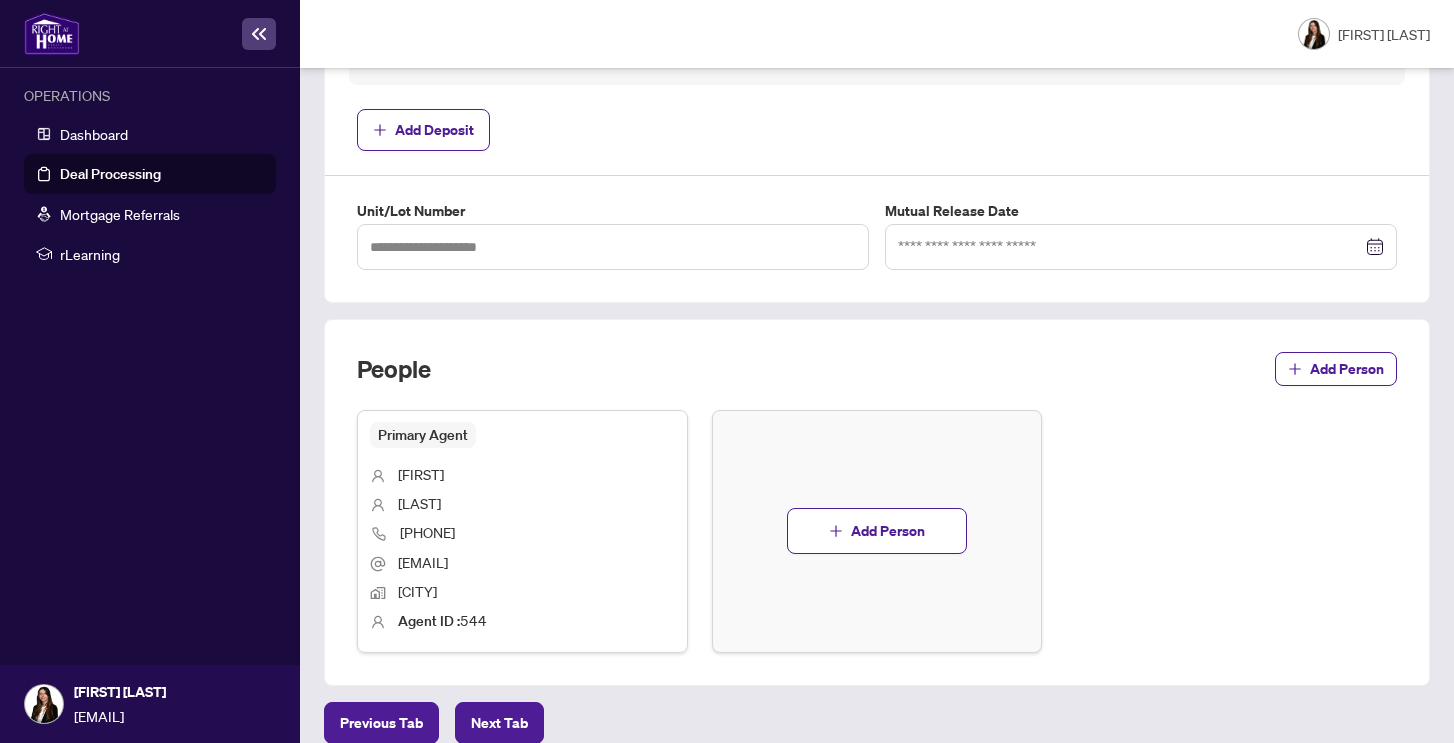 scroll, scrollTop: 1033, scrollLeft: 0, axis: vertical 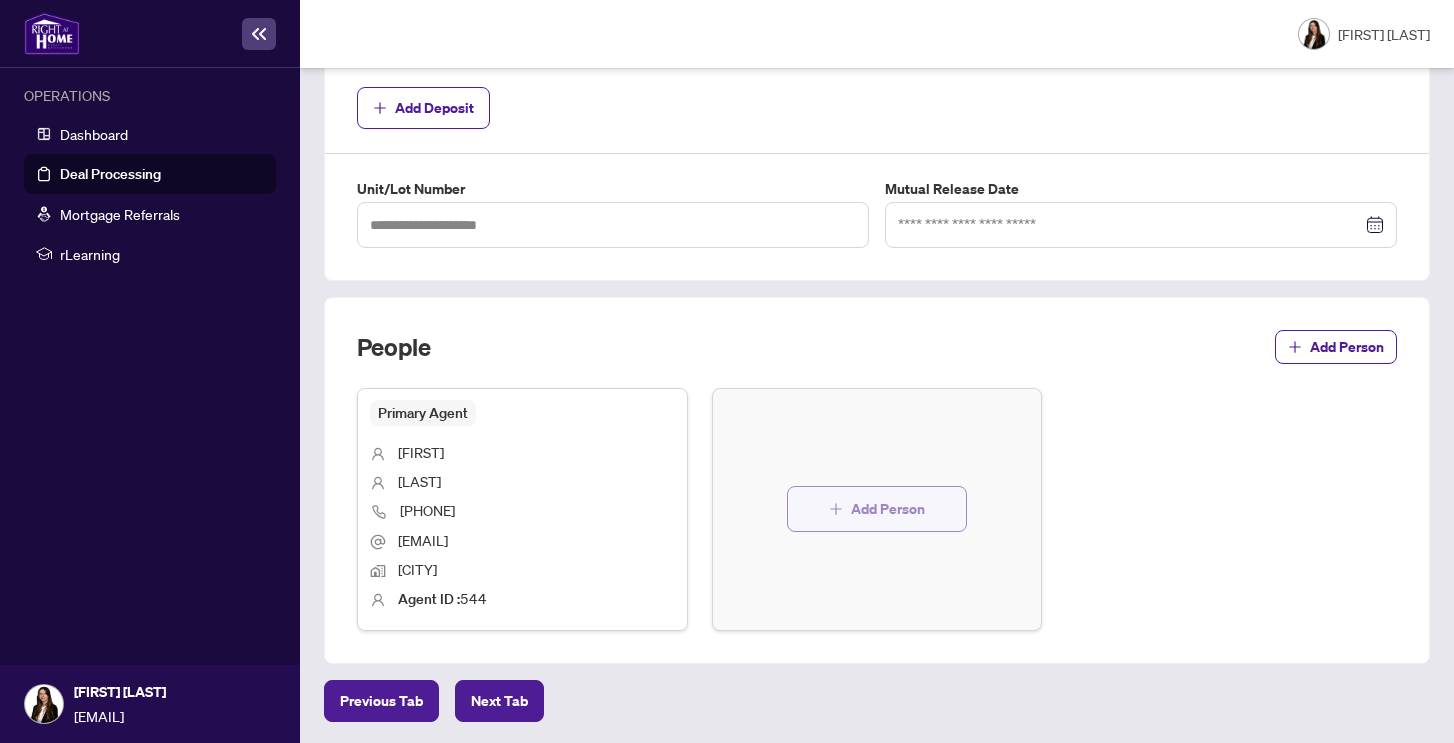 click on "Add Person" at bounding box center (888, 509) 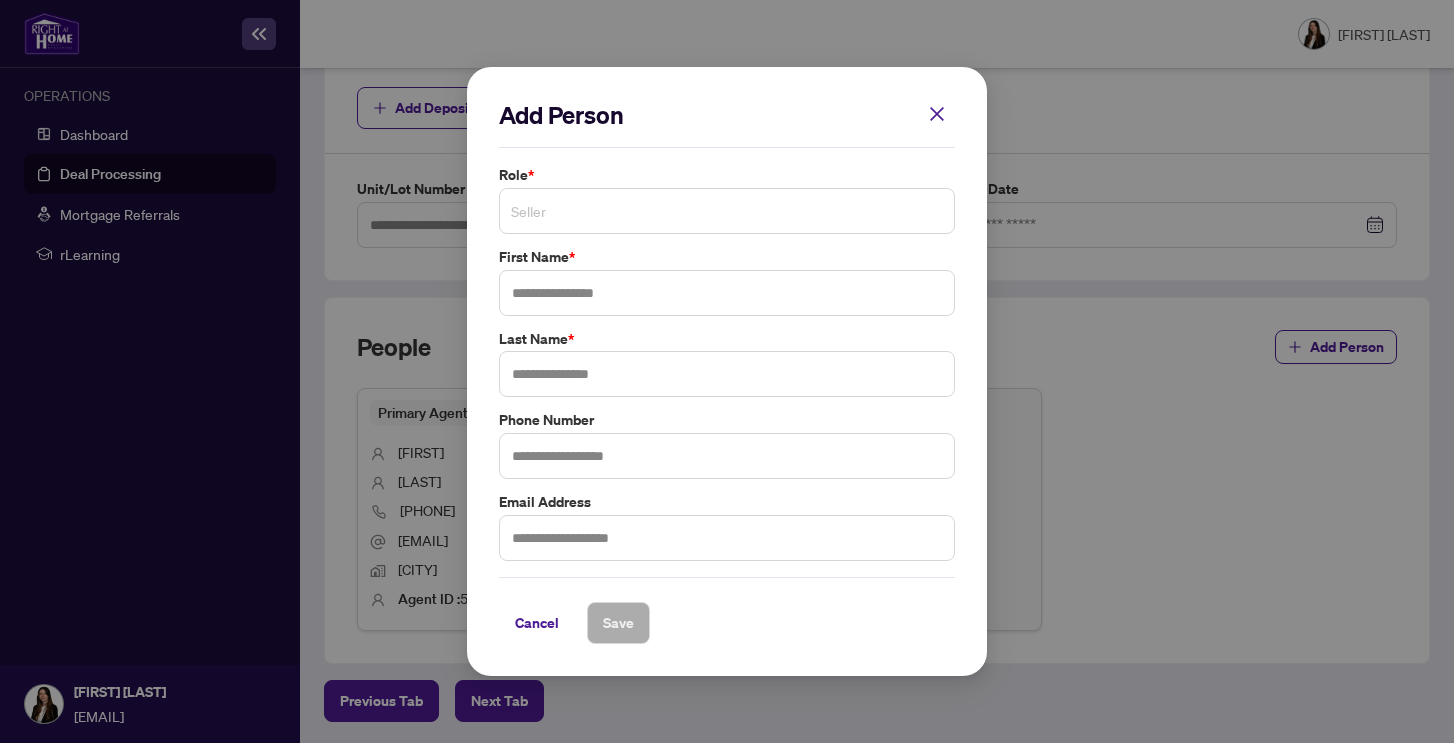 click on "Seller" at bounding box center [727, 211] 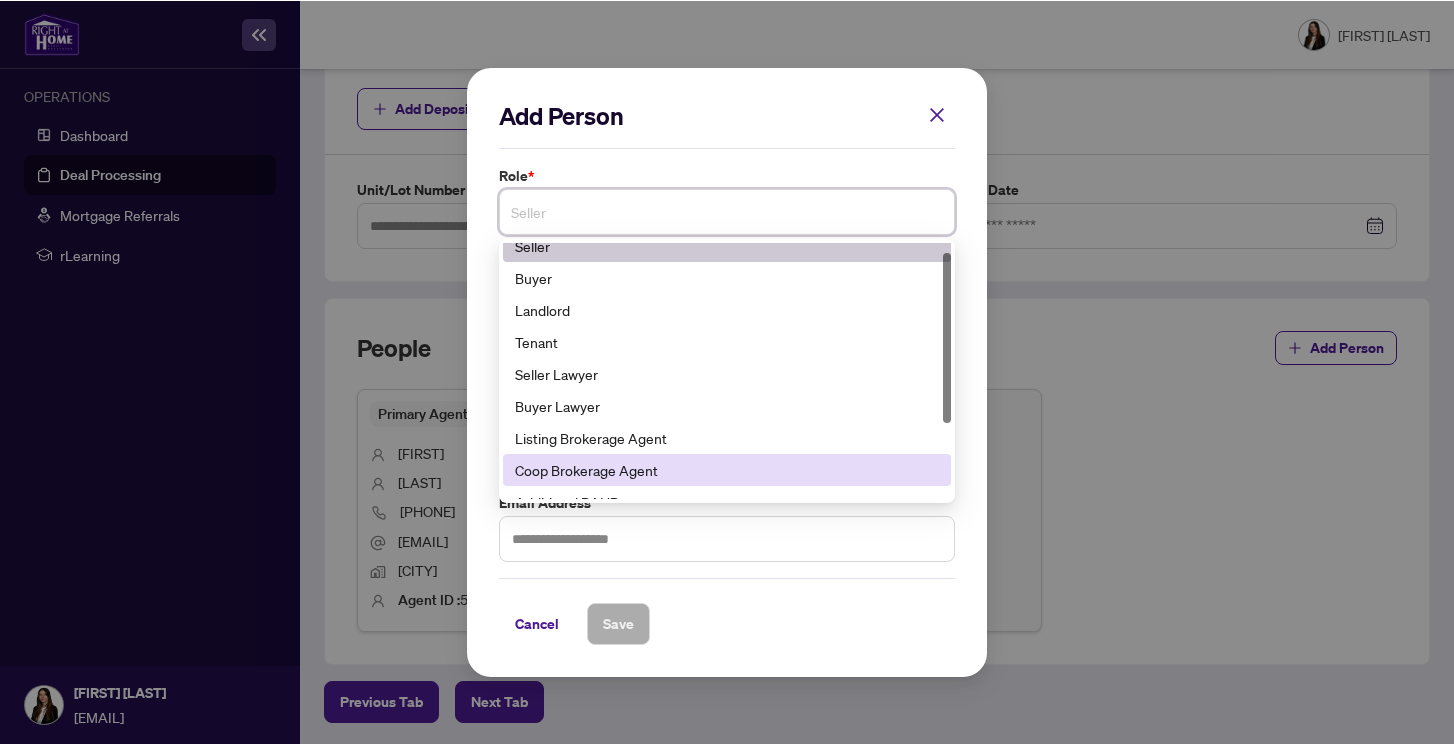 scroll, scrollTop: 15, scrollLeft: 0, axis: vertical 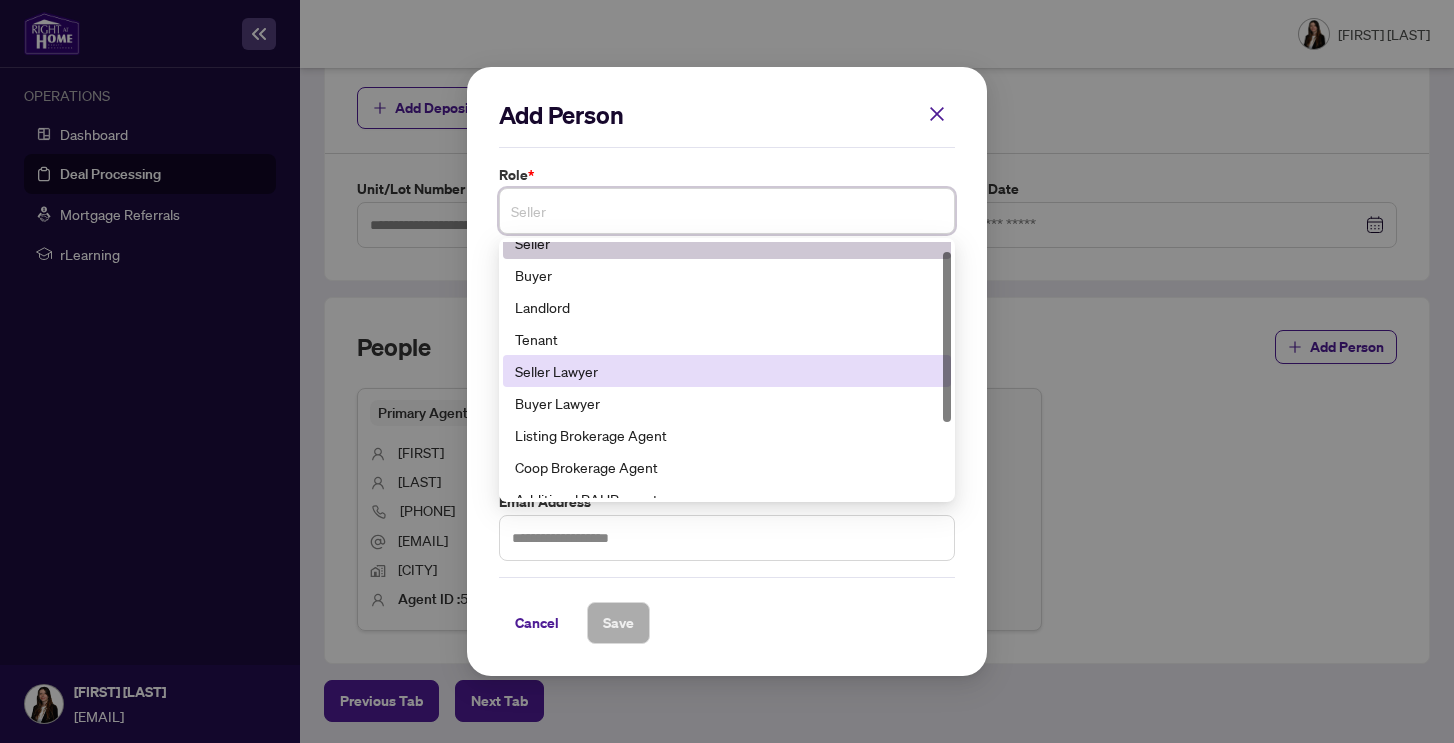 click on "Seller Lawyer" at bounding box center [727, 371] 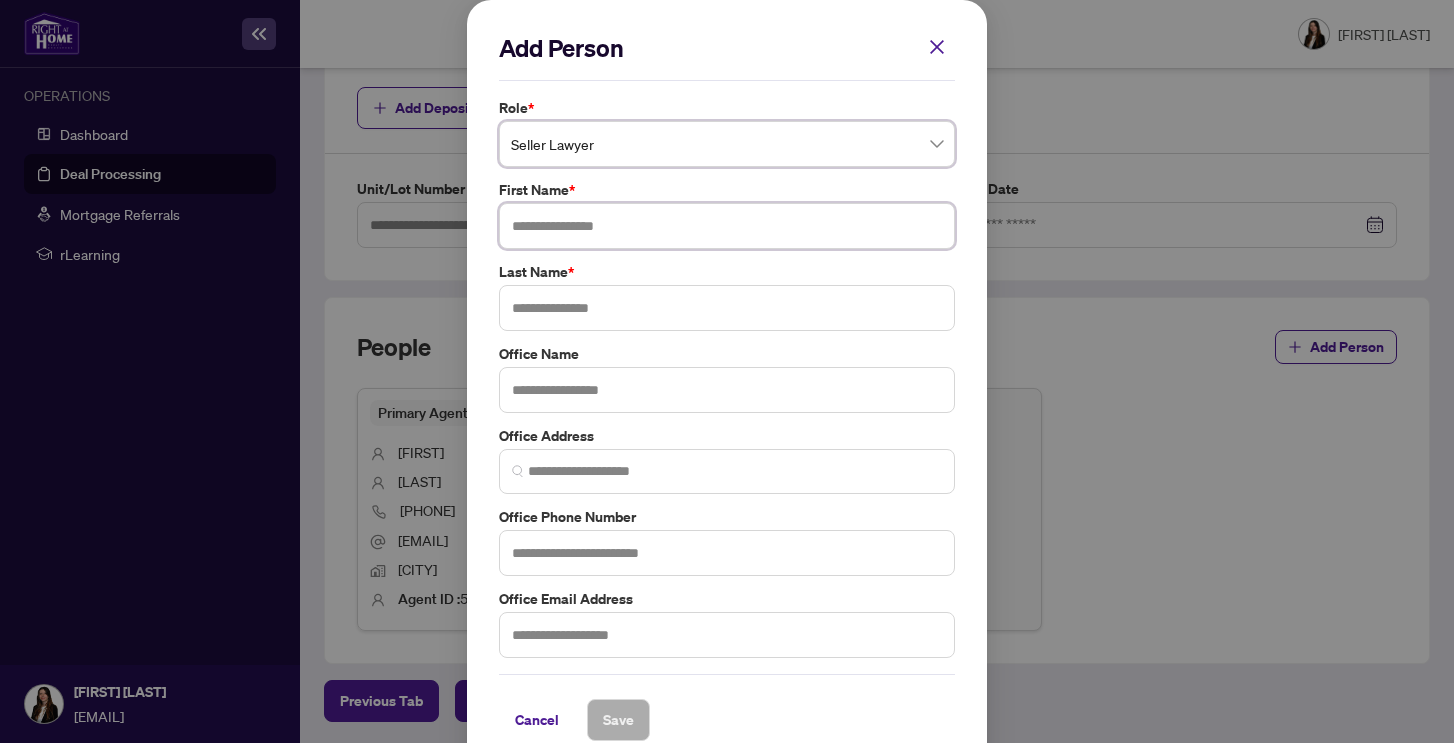 click at bounding box center [727, 226] 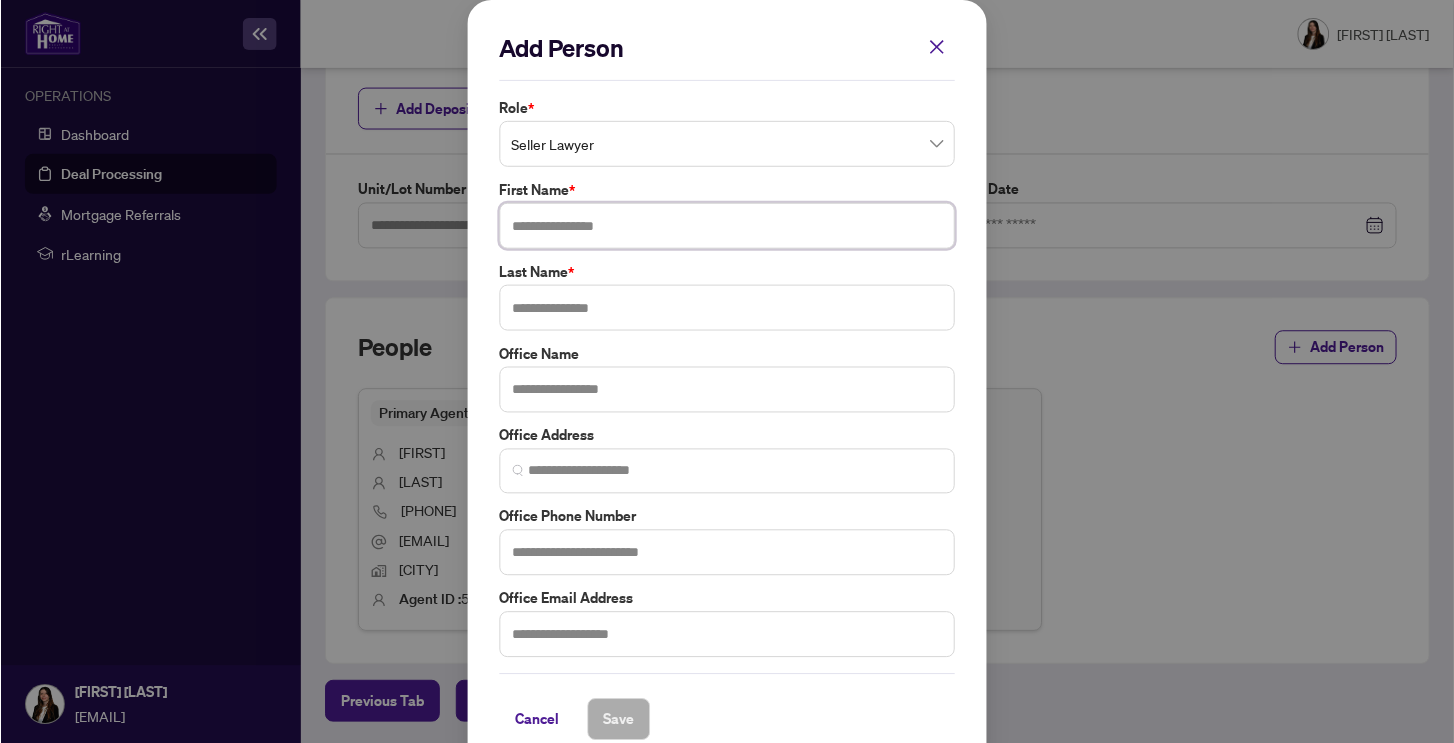 scroll, scrollTop: 1033, scrollLeft: 0, axis: vertical 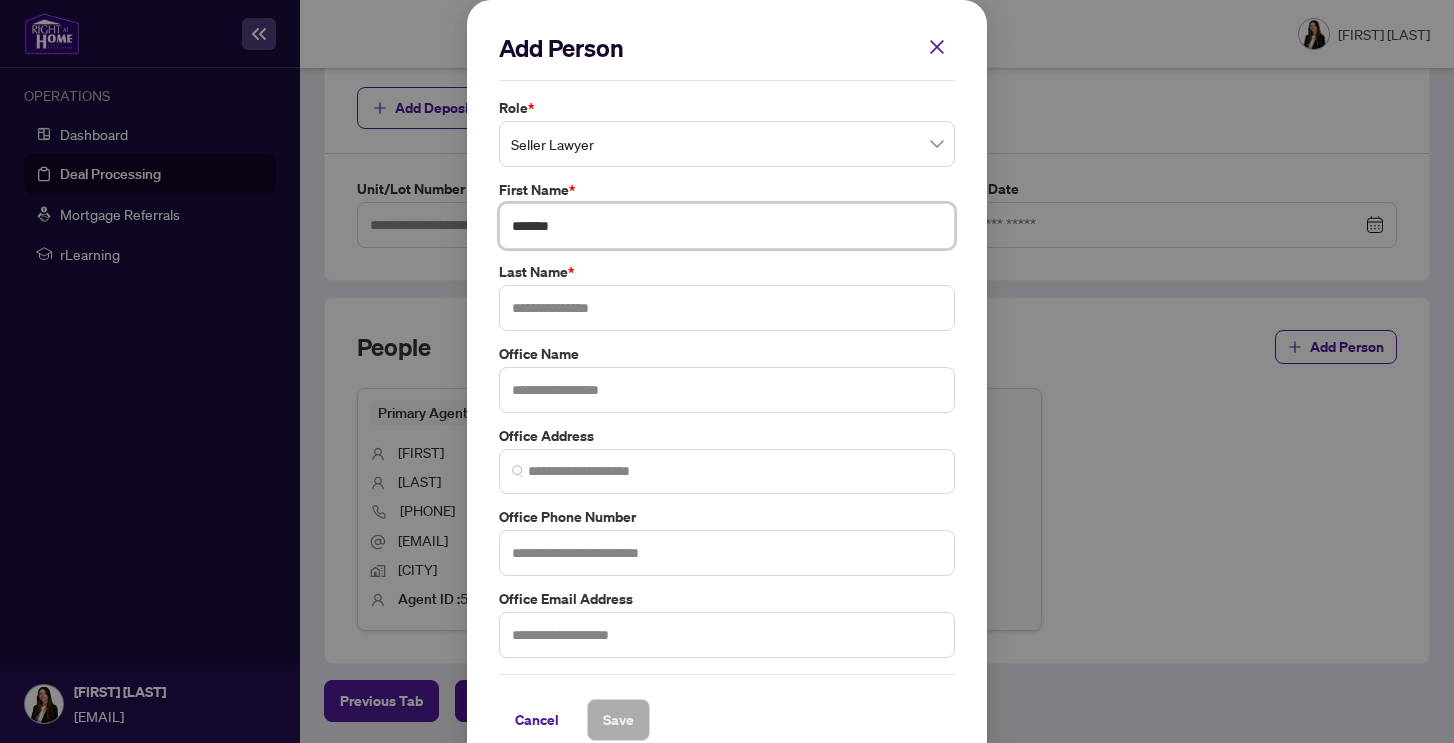 type on "*******" 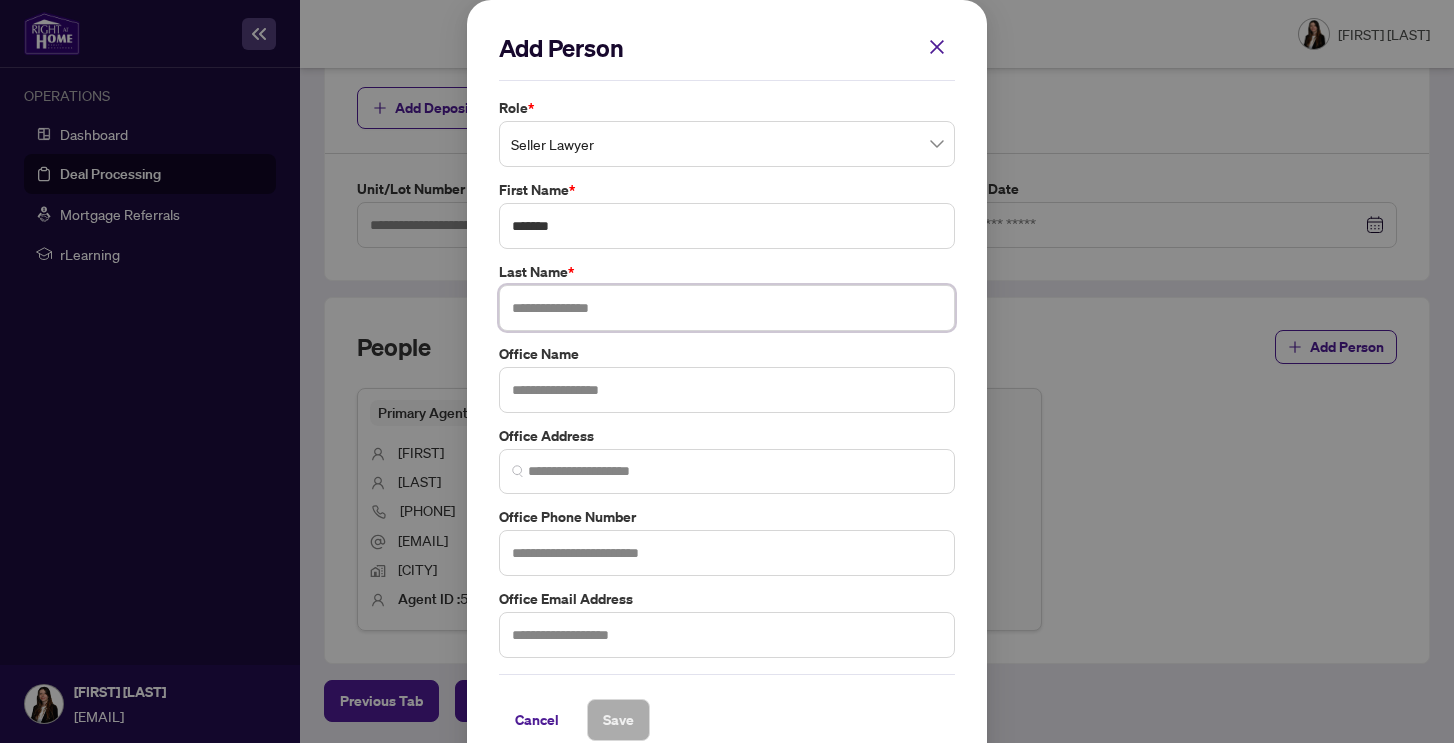 click at bounding box center (727, 308) 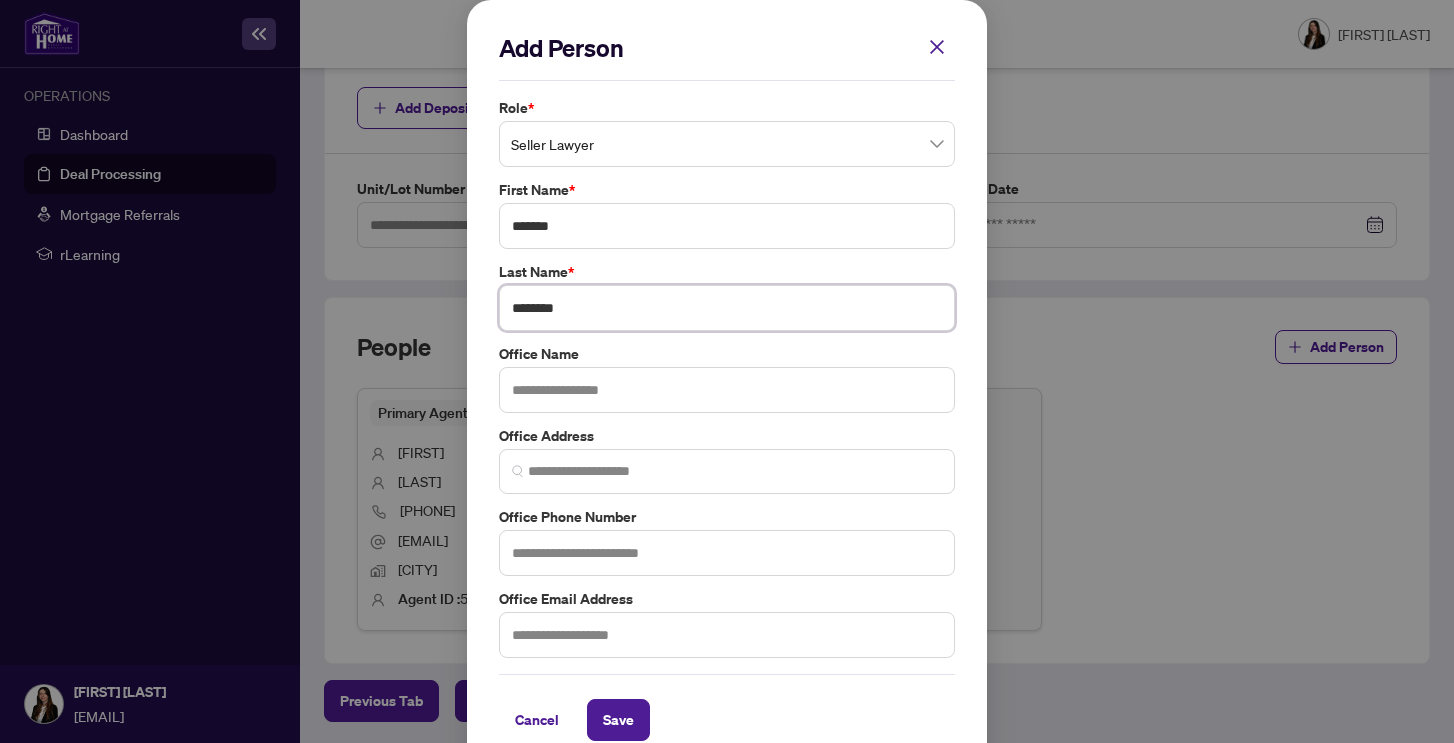 type on "********" 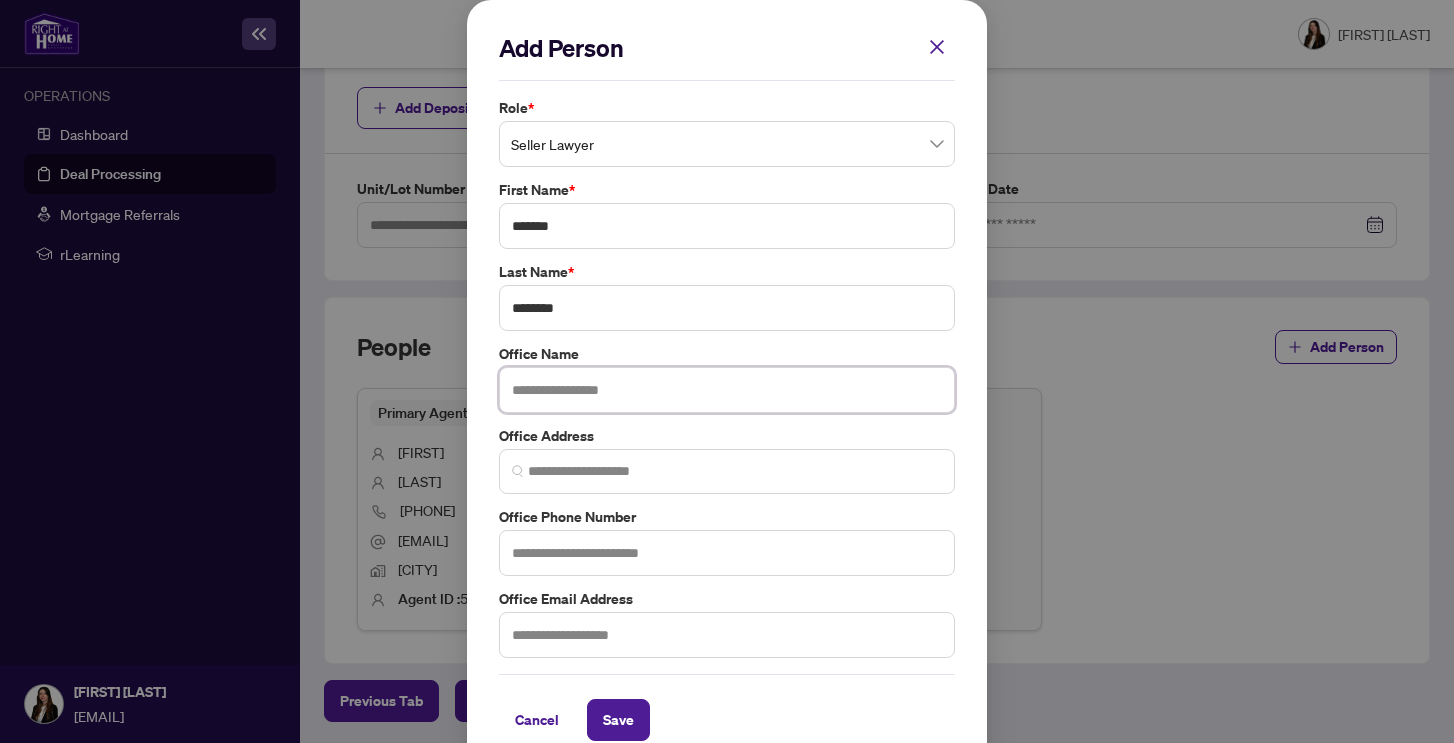 click at bounding box center [727, 390] 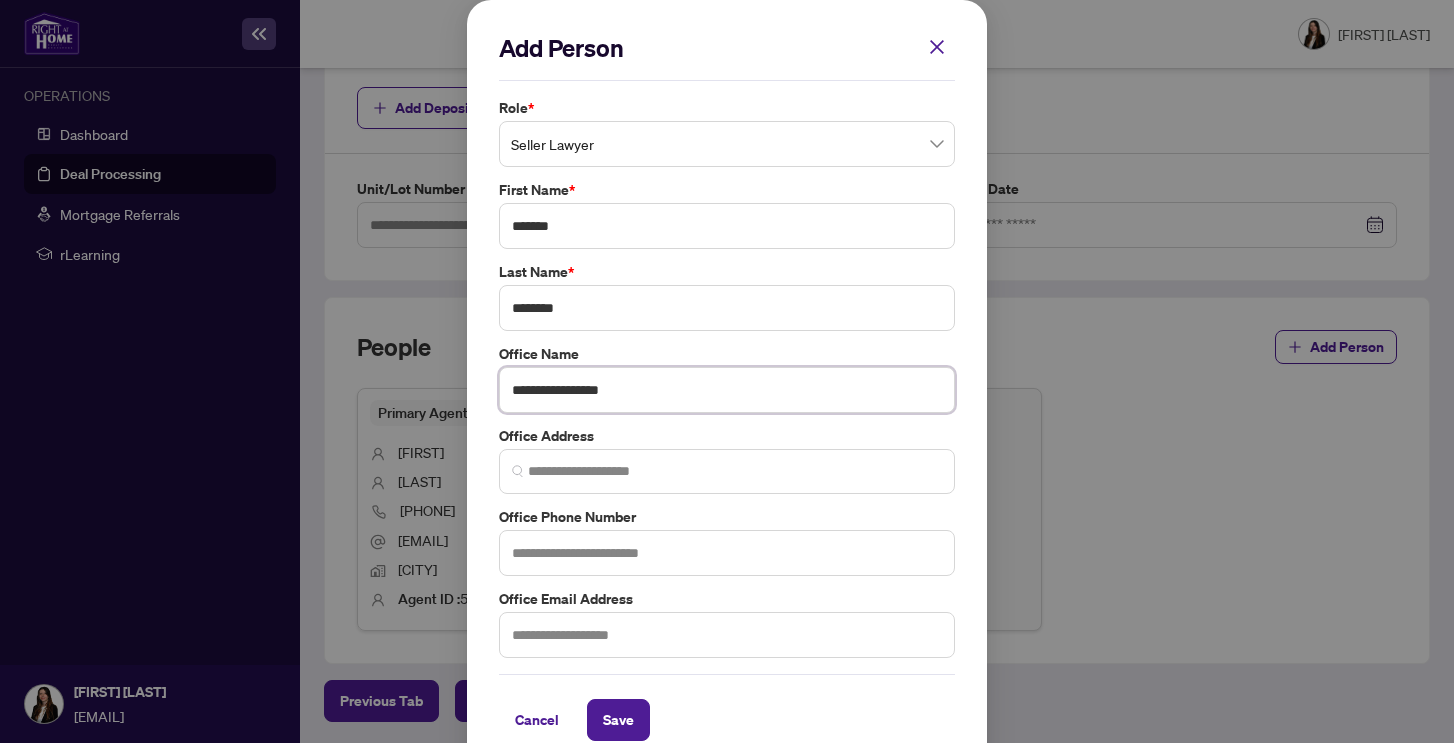 type on "**********" 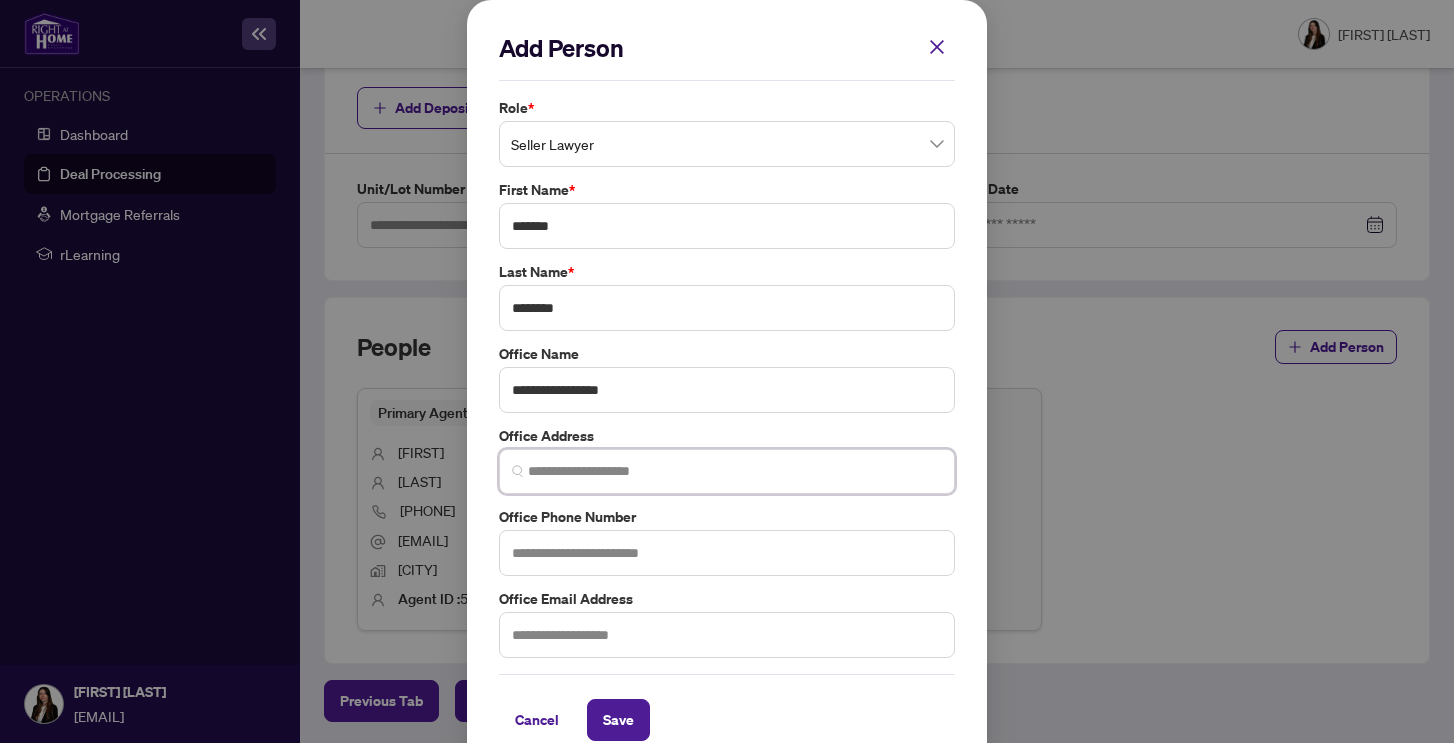 click at bounding box center (735, 471) 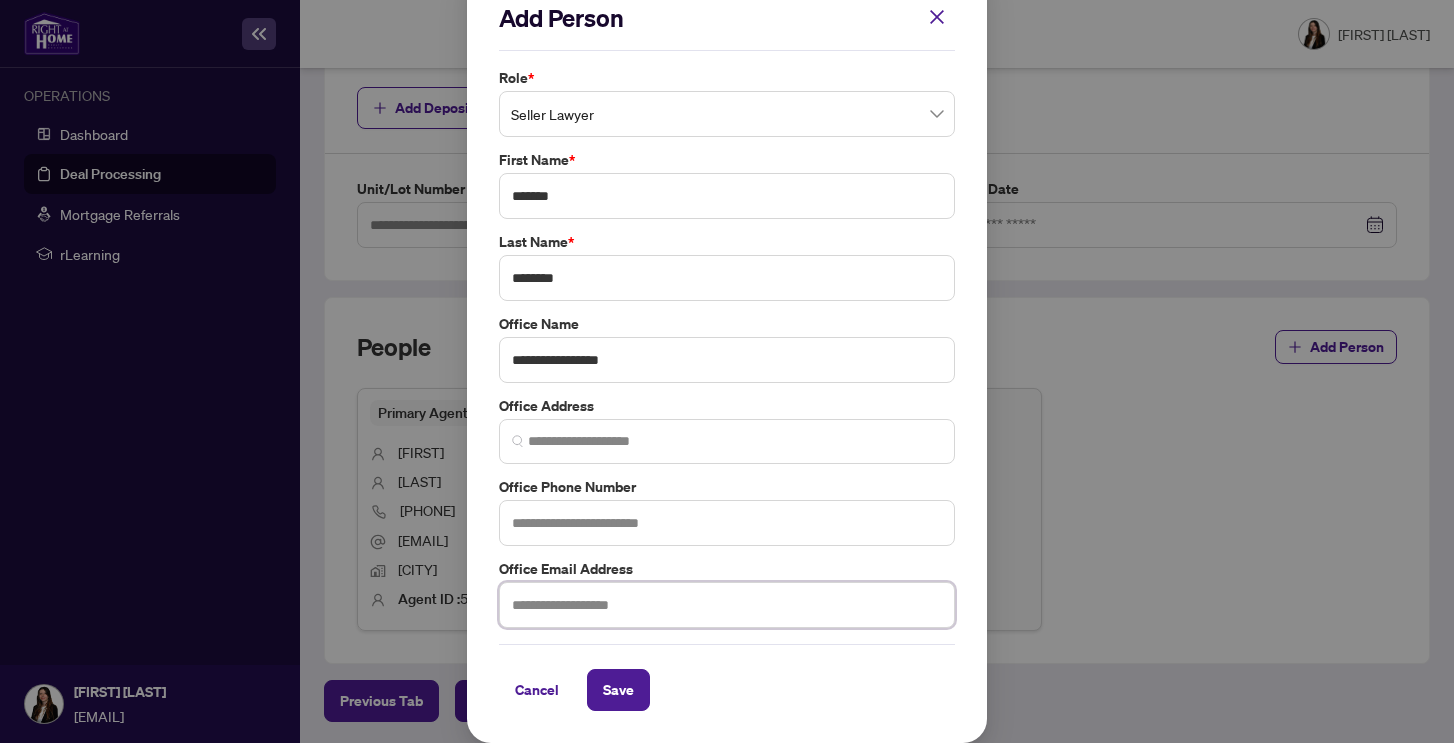 click at bounding box center (727, 605) 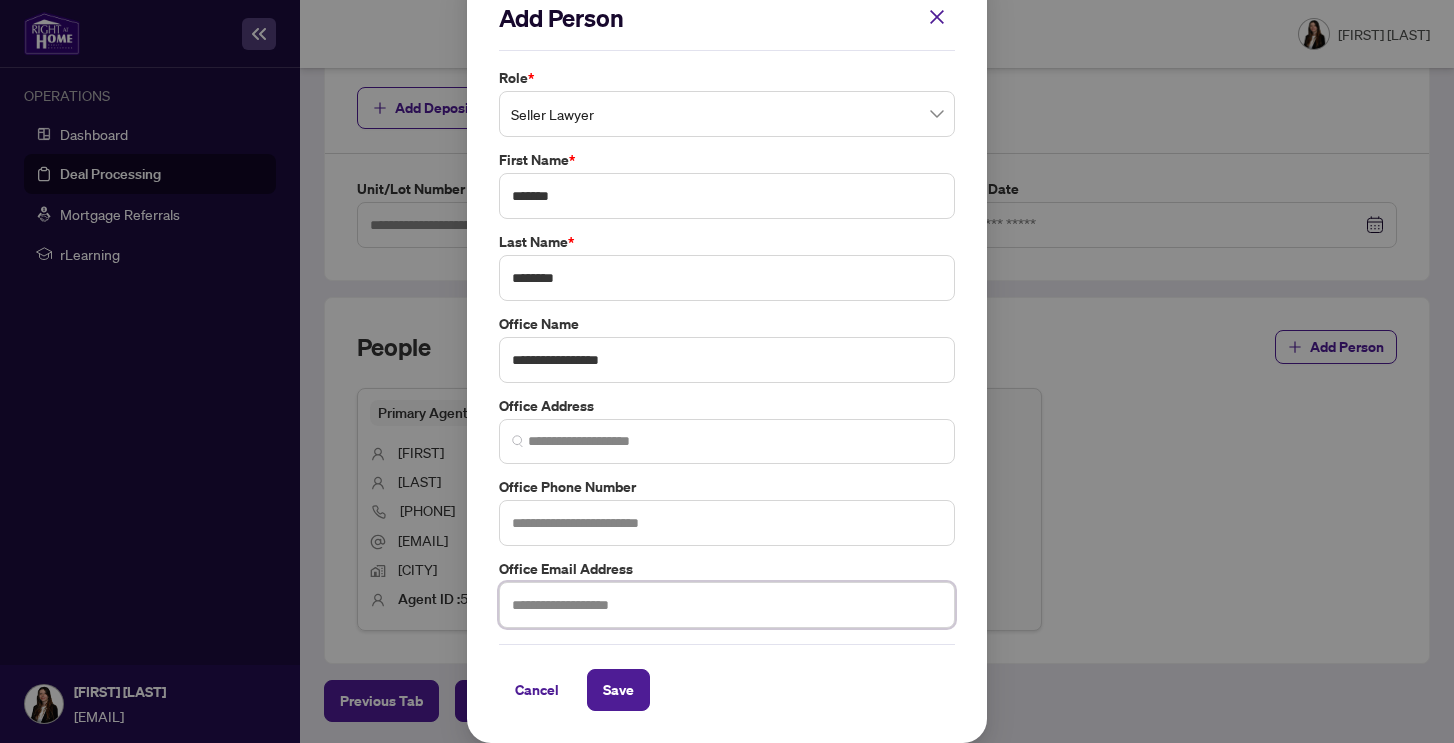 paste on "**********" 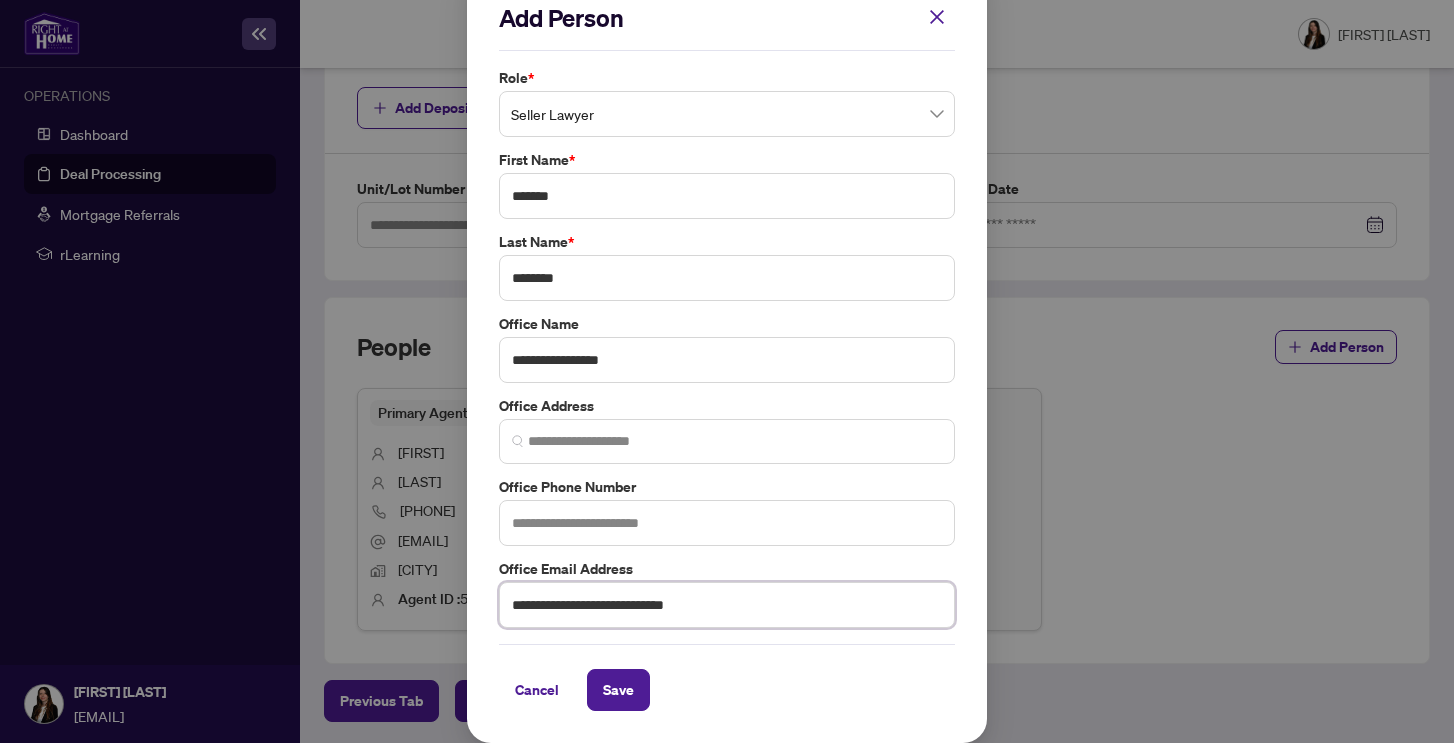 type on "**********" 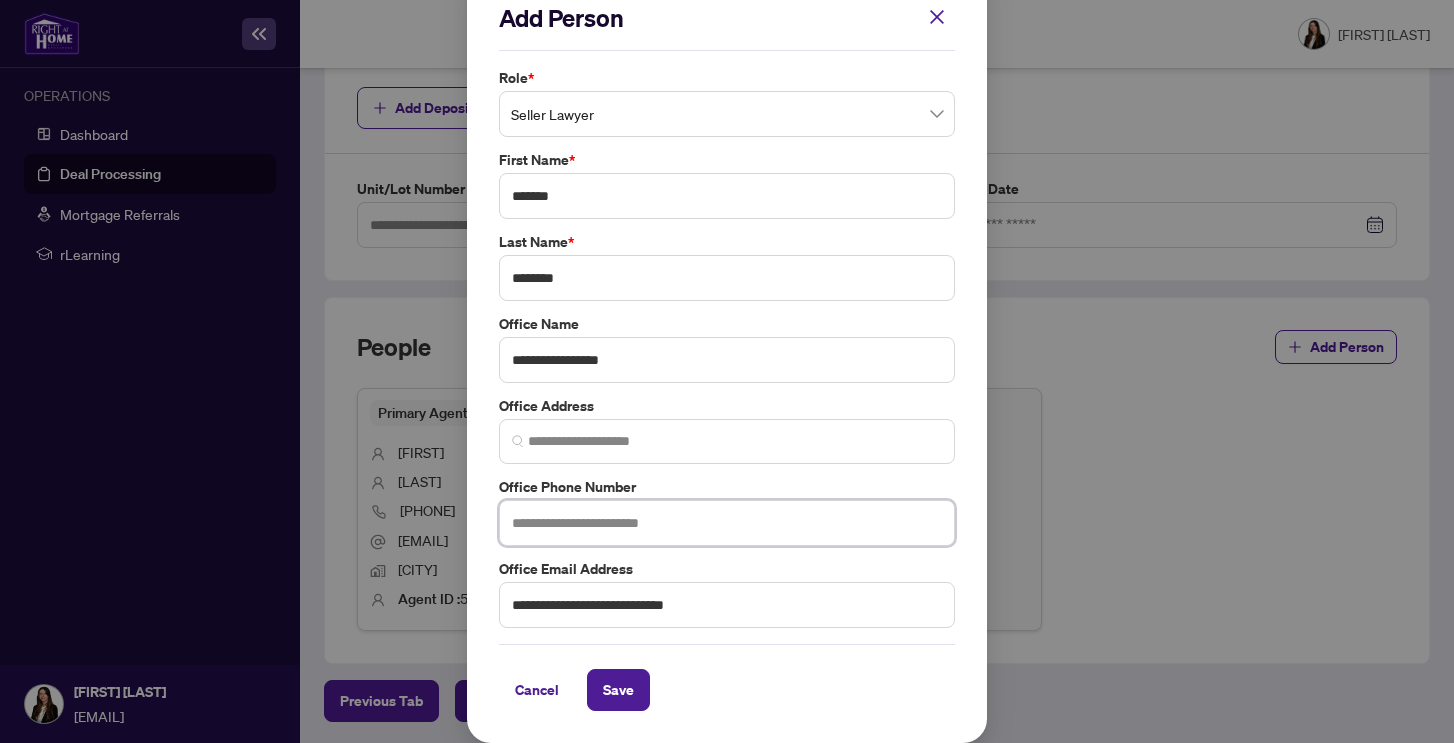 click at bounding box center [727, 523] 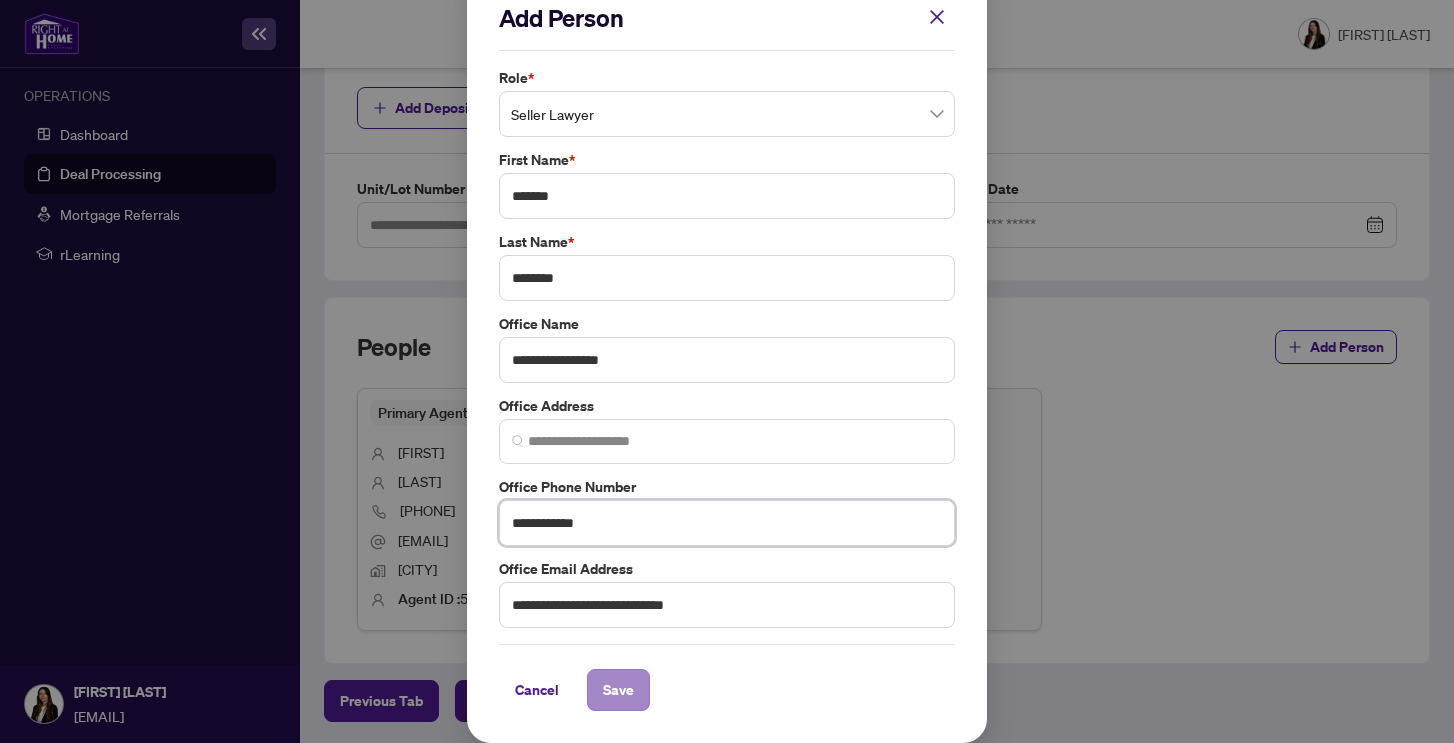 type on "**********" 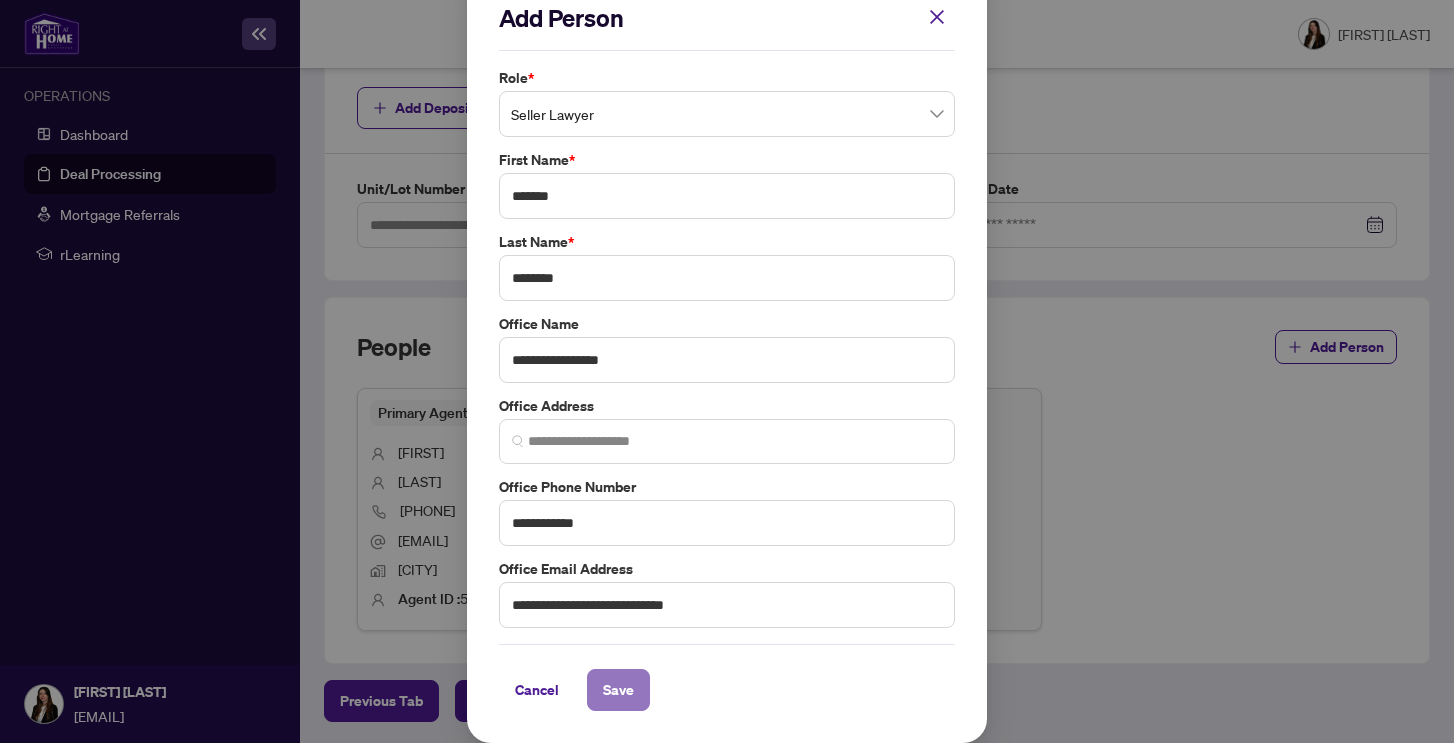 click on "Save" at bounding box center (618, 690) 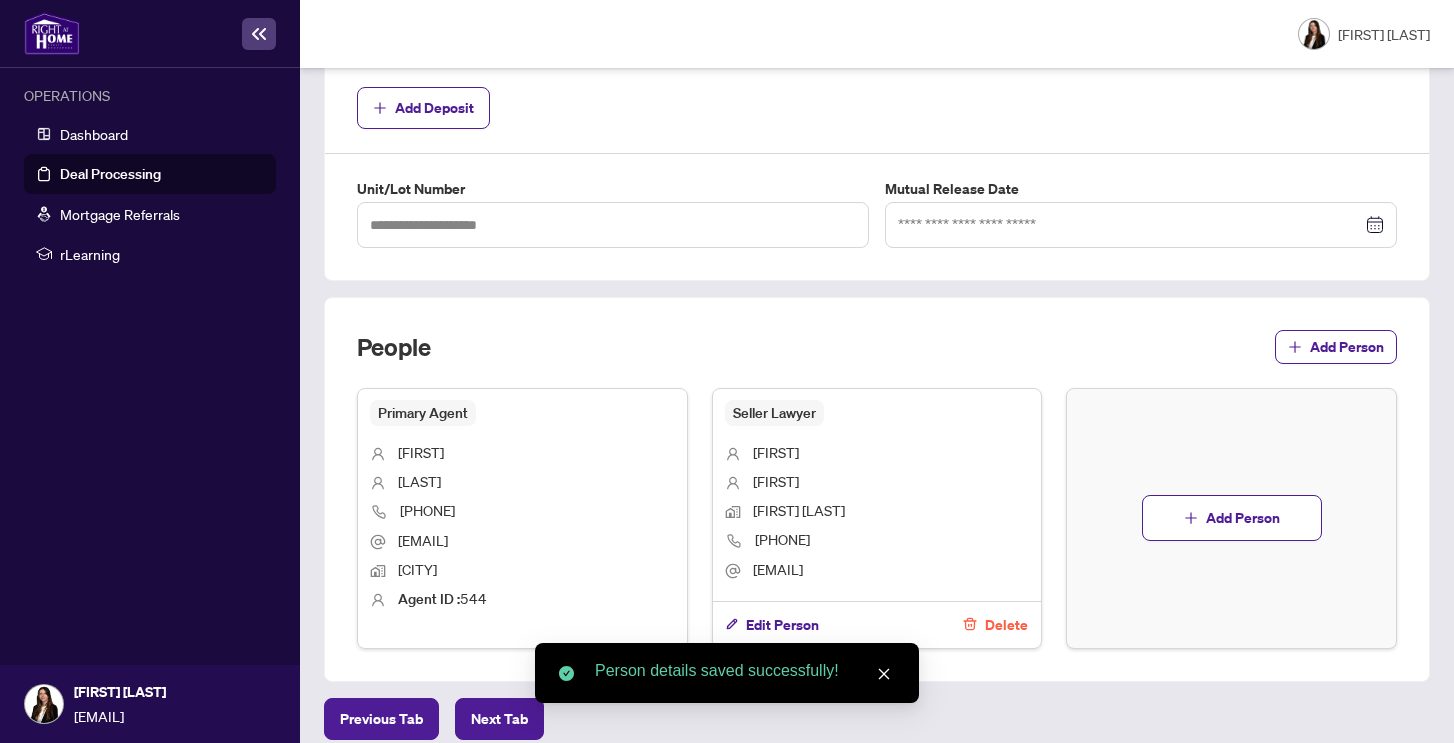 scroll, scrollTop: 1051, scrollLeft: 0, axis: vertical 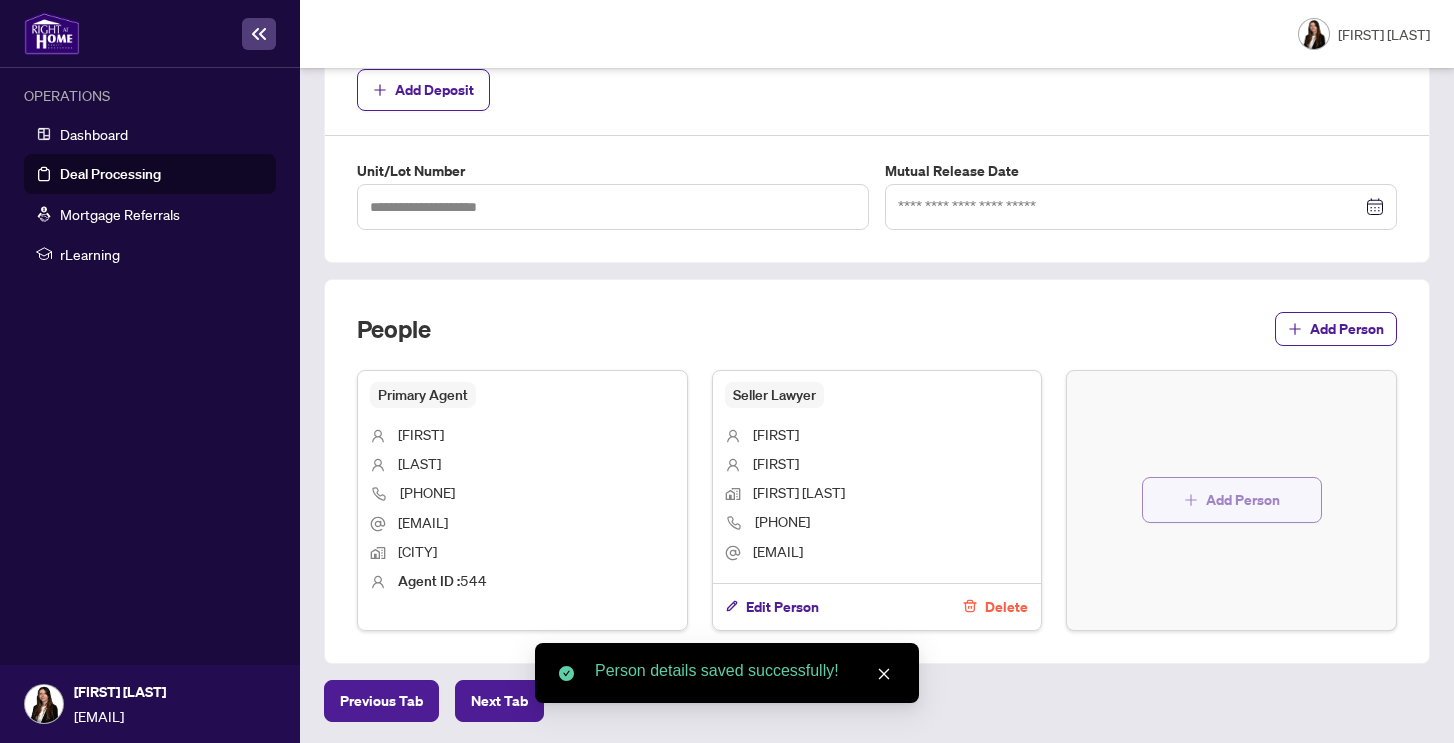 click on "Add Person" at bounding box center (1243, 500) 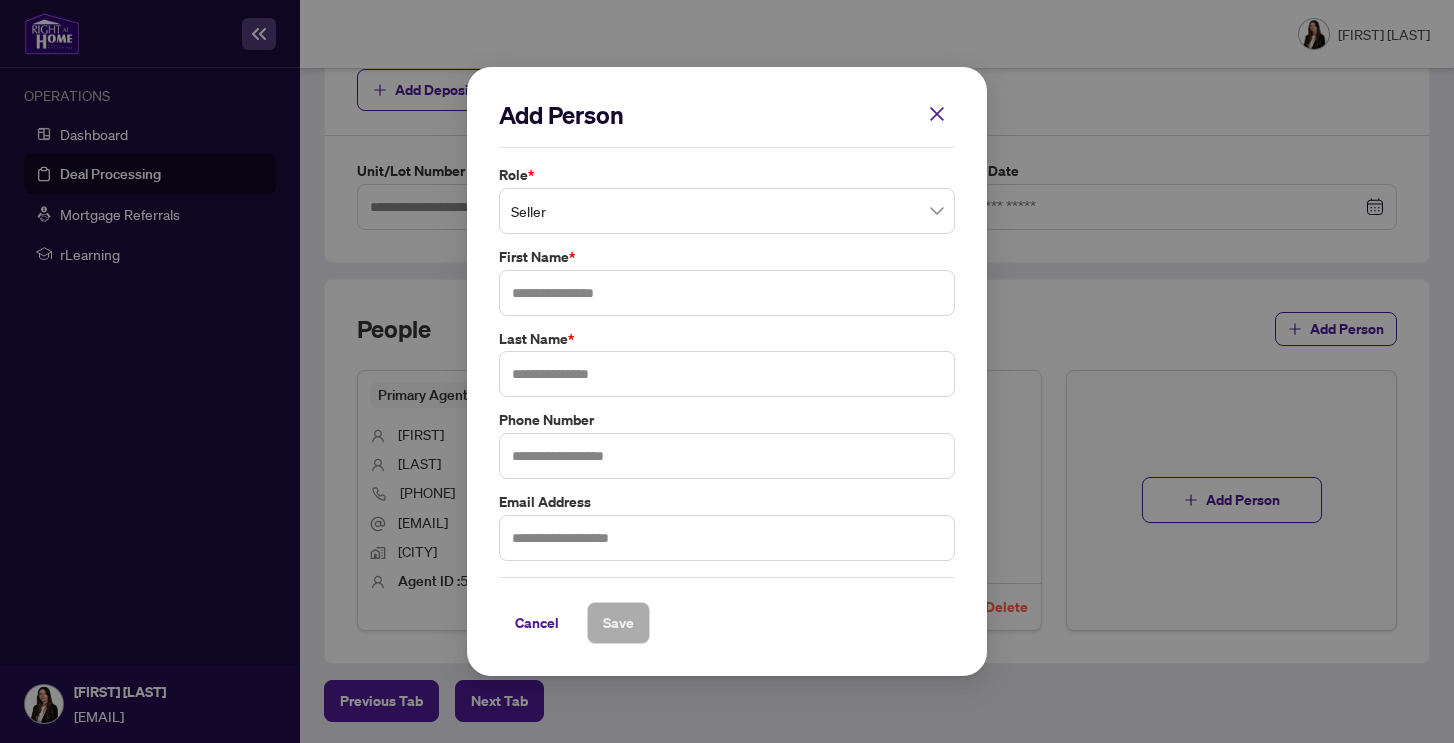 click on "Seller" at bounding box center (727, 211) 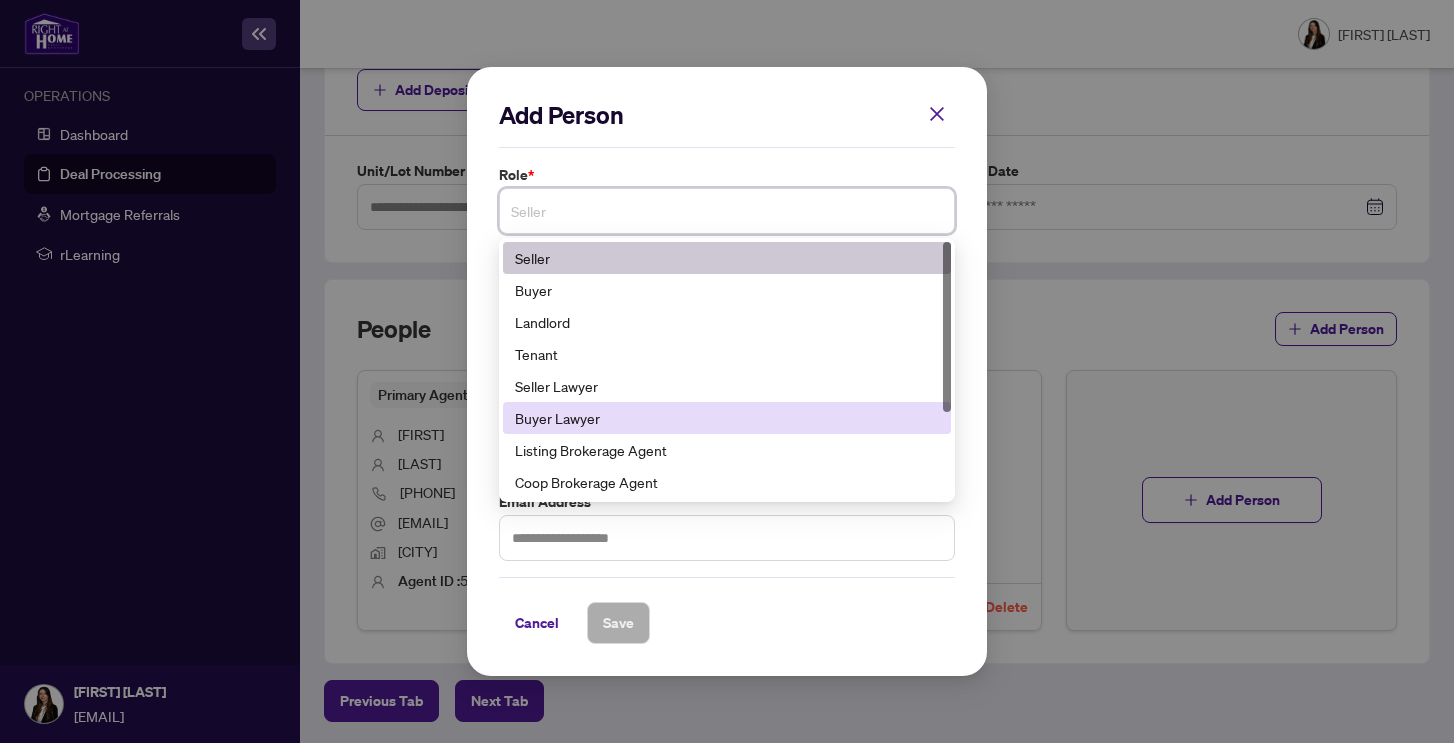 click on "Buyer Lawyer" at bounding box center (727, 418) 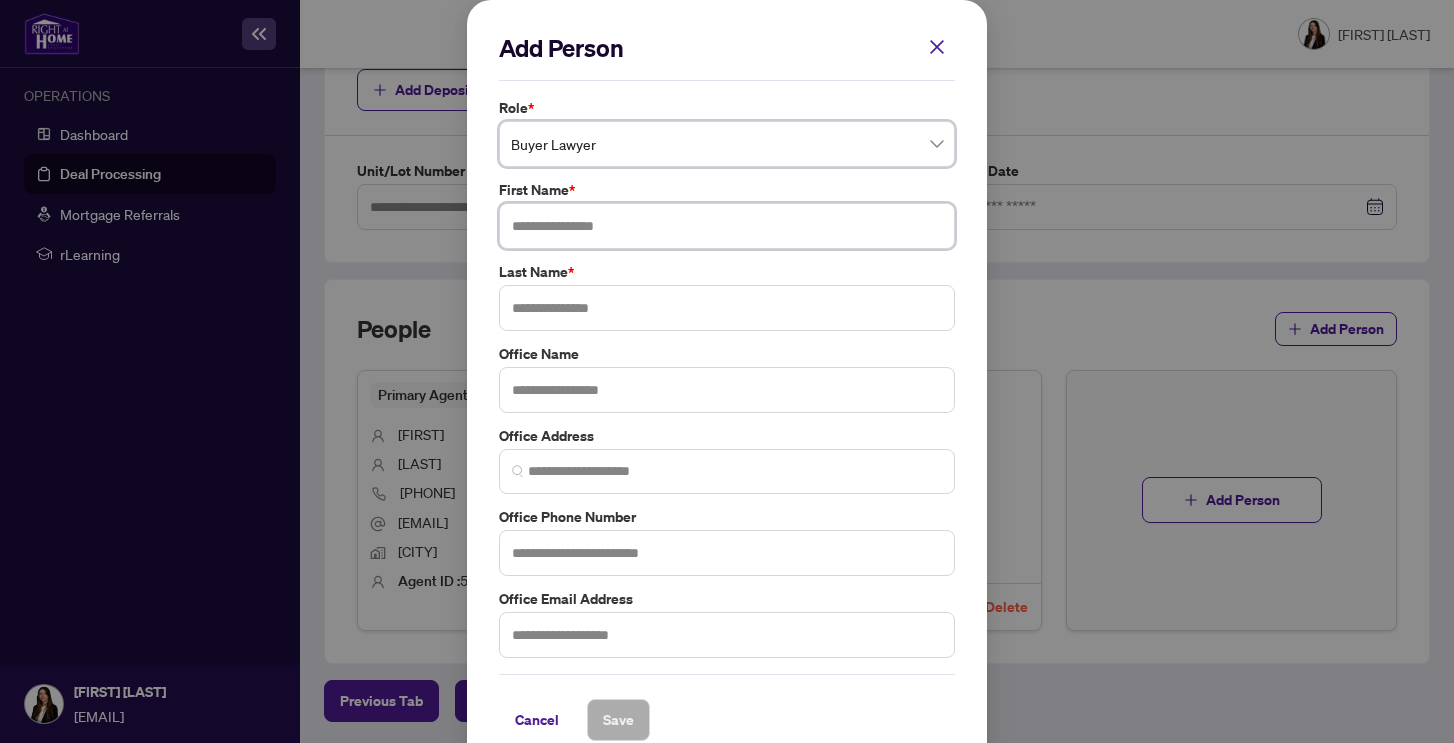 click at bounding box center (727, 226) 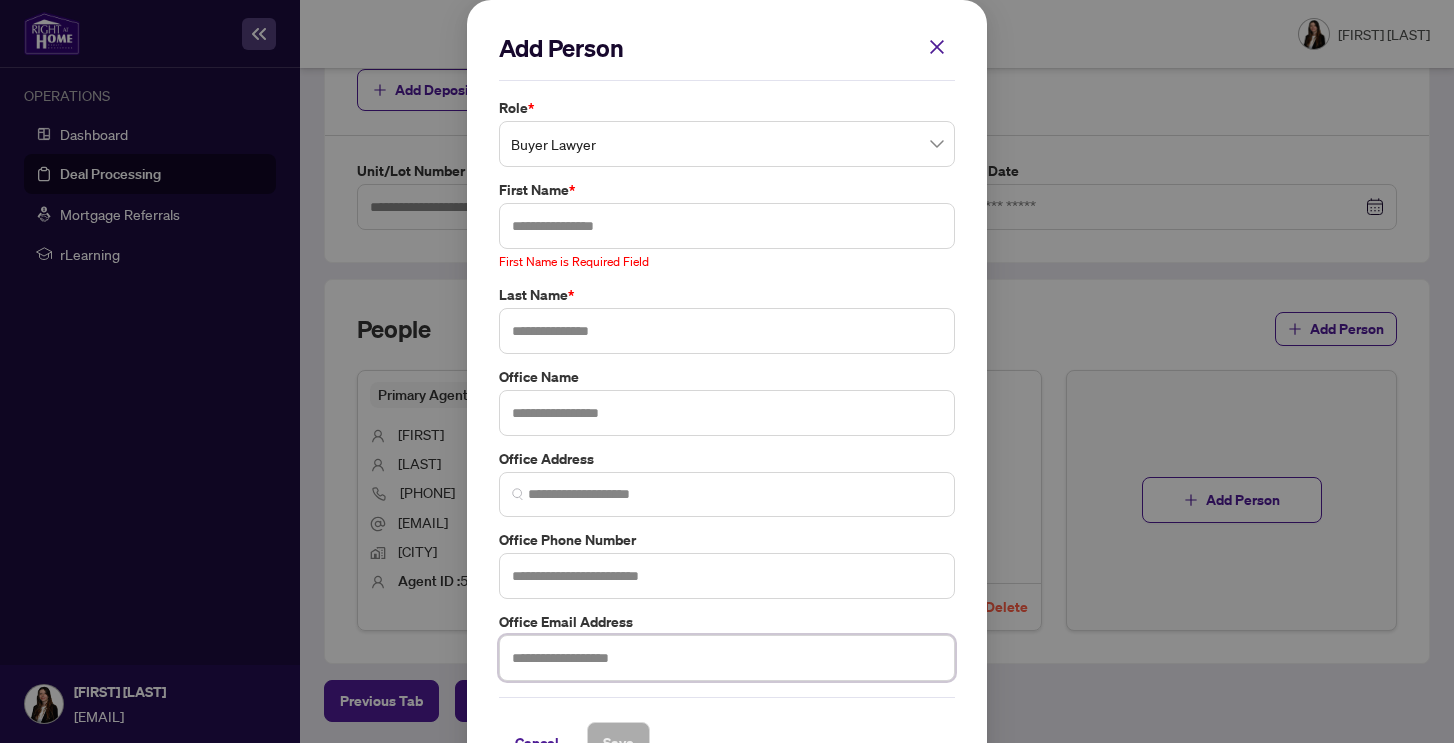 click at bounding box center [727, 658] 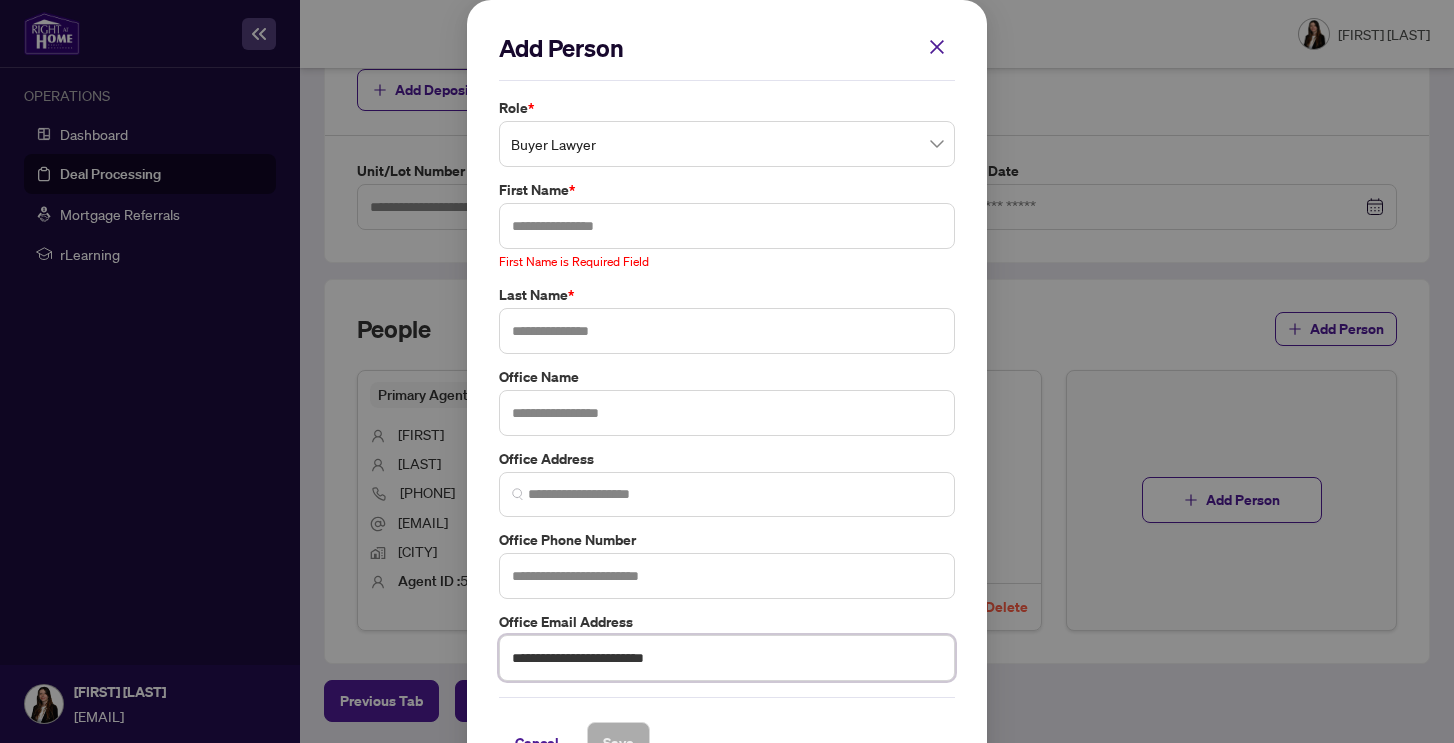 type on "**********" 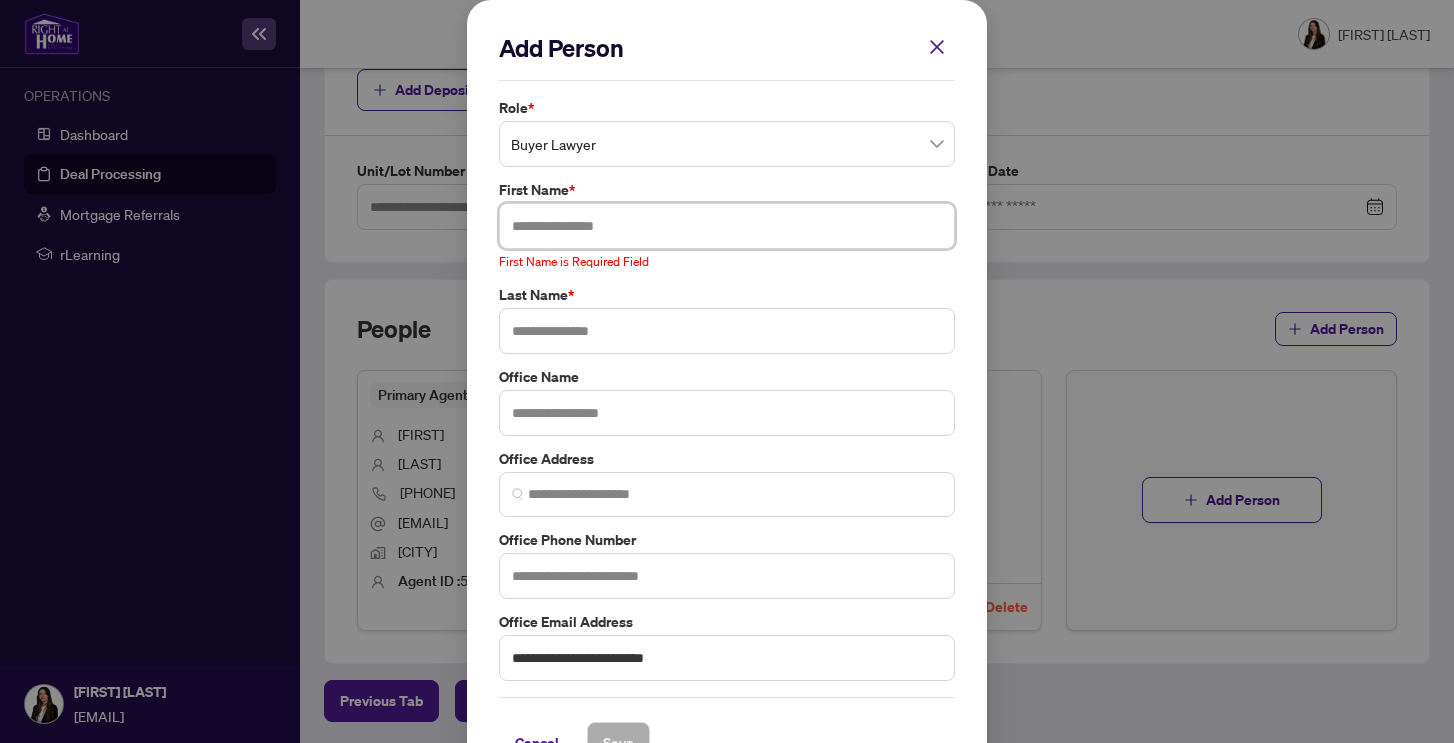 click at bounding box center [727, 226] 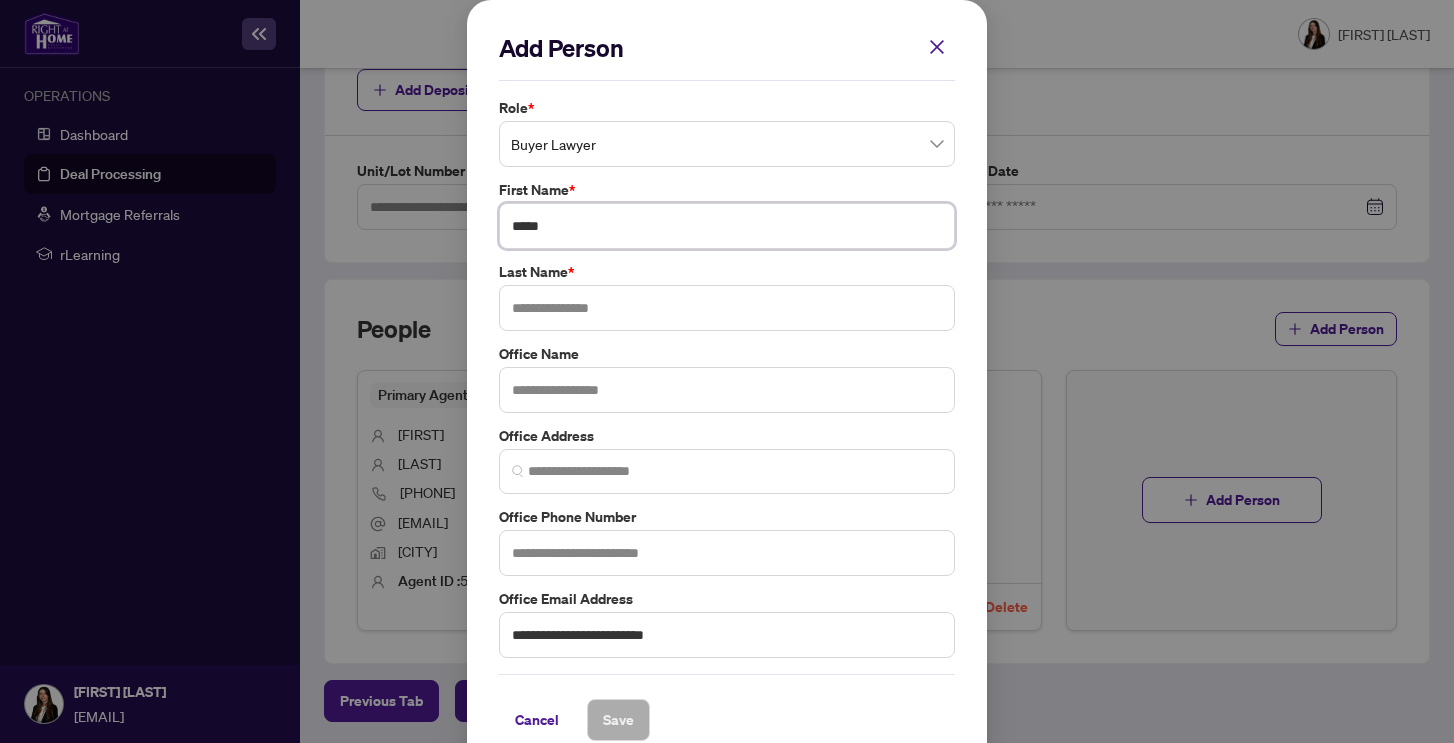 type on "*****" 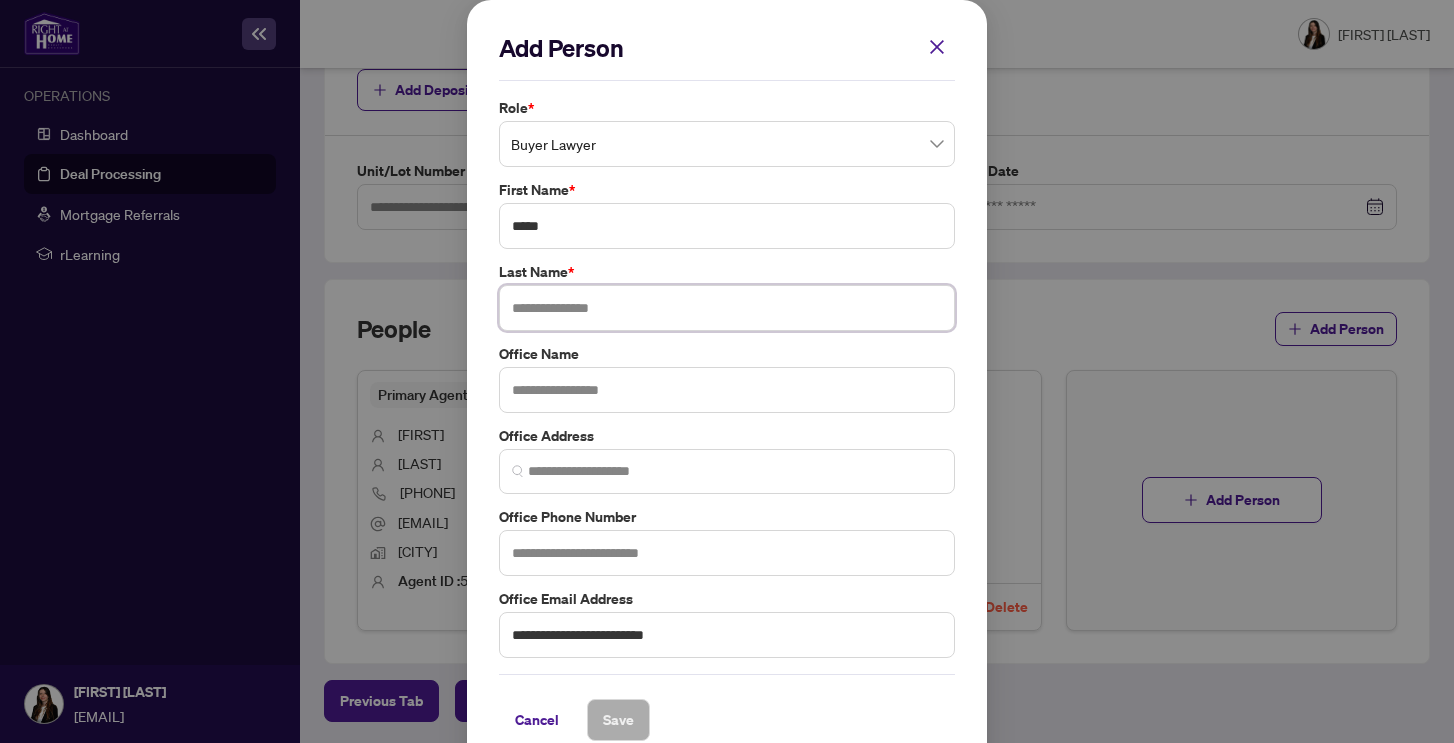 click at bounding box center (727, 308) 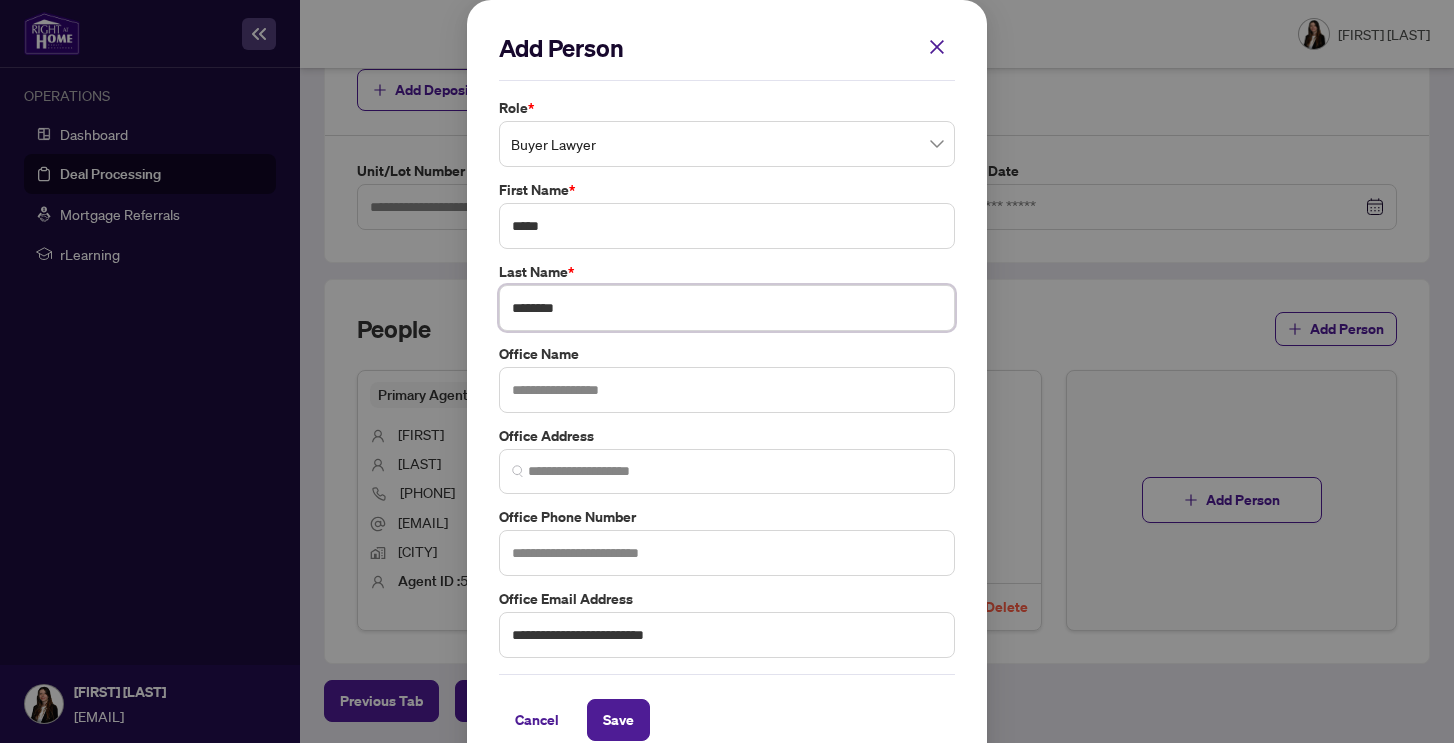 type on "********" 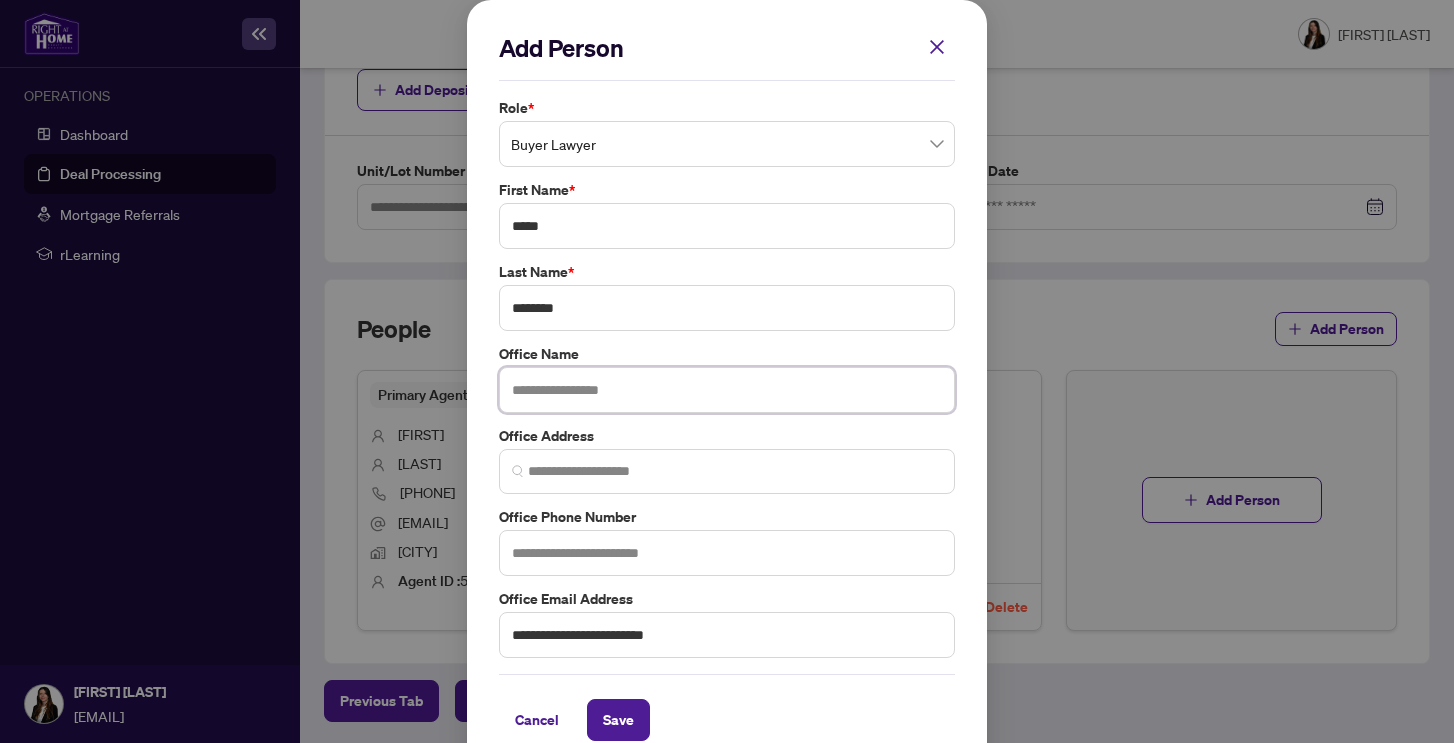 click at bounding box center (727, 390) 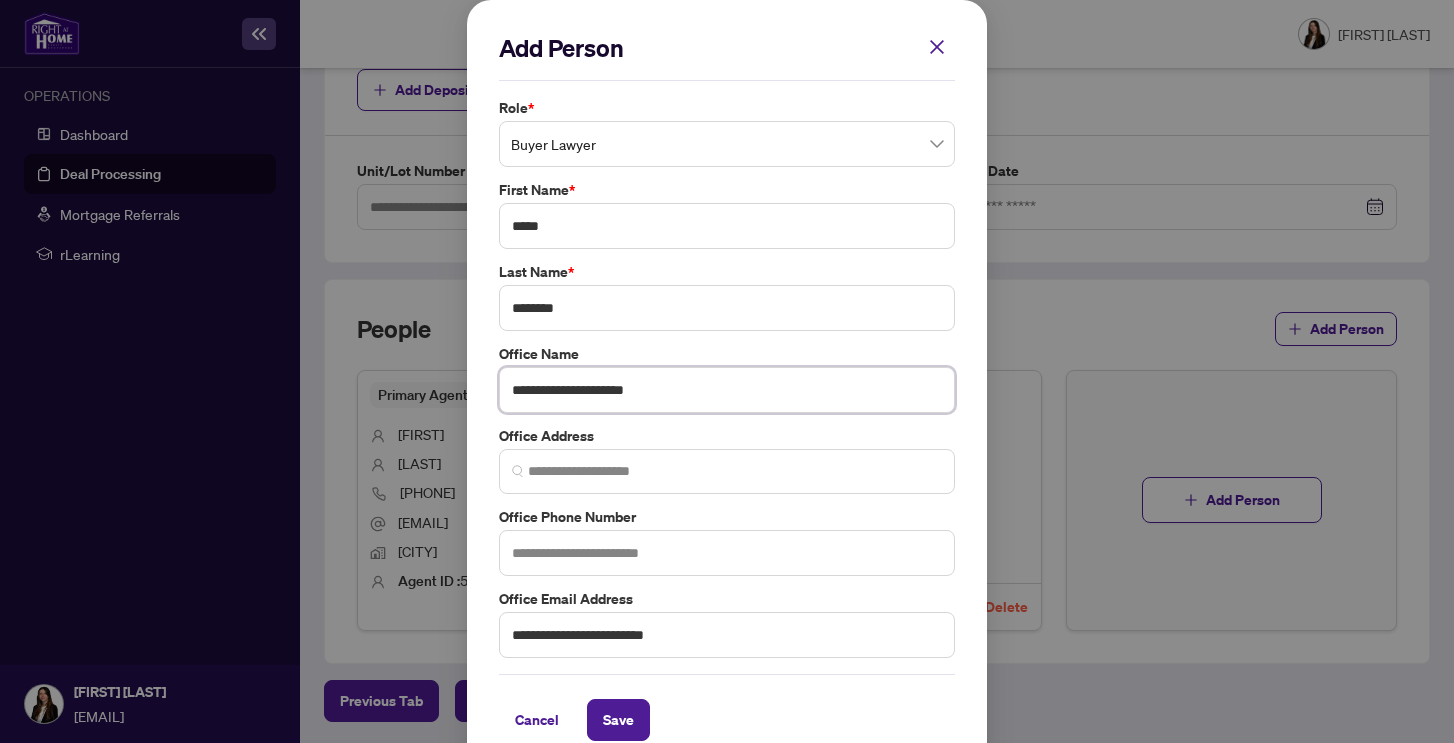 type on "**********" 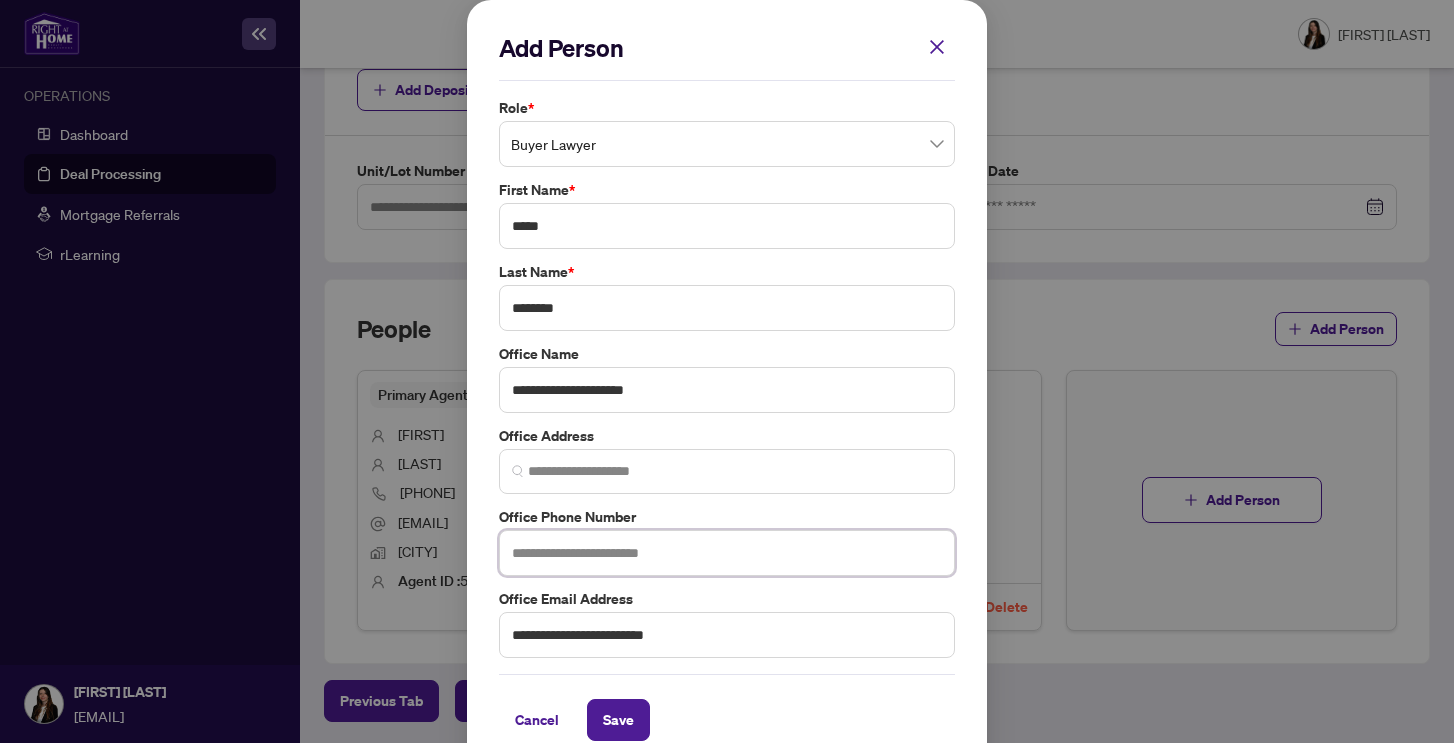 click at bounding box center [727, 553] 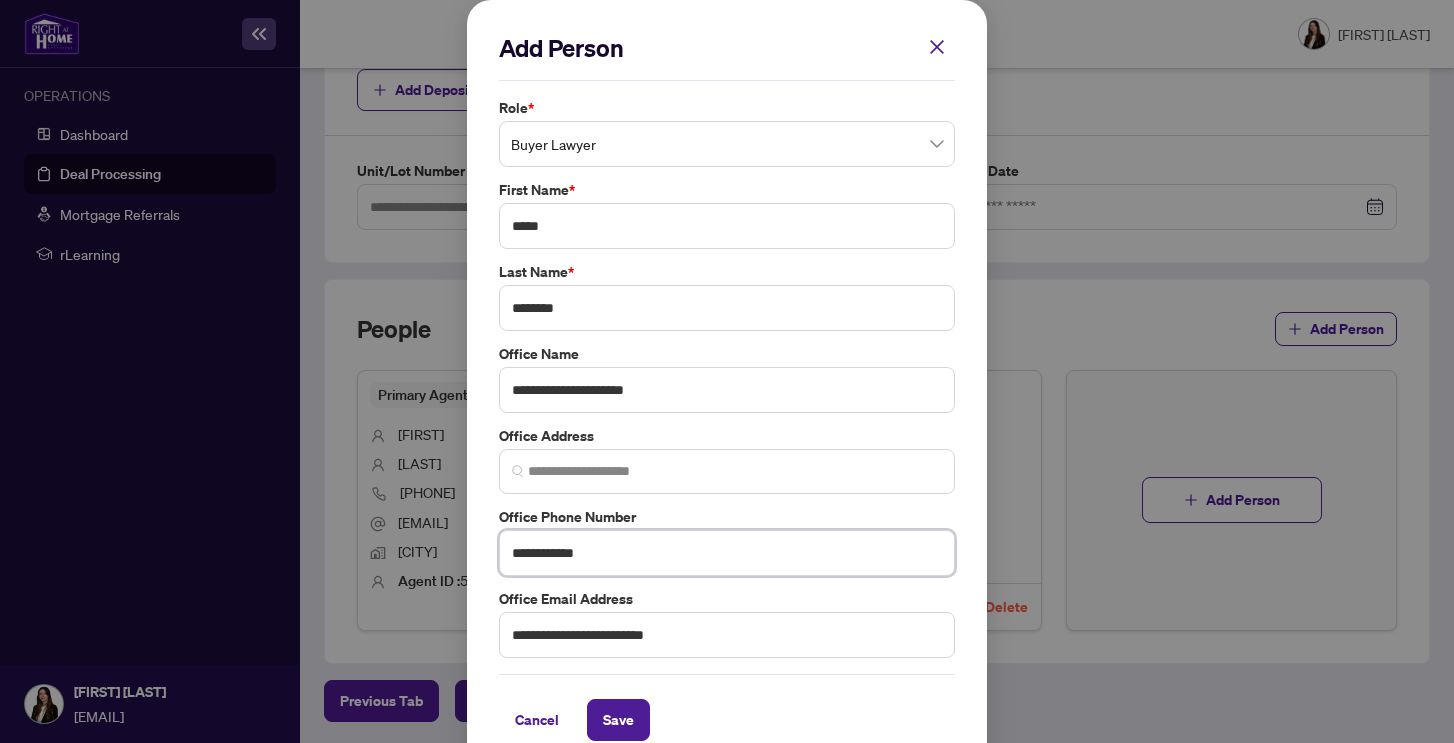 scroll, scrollTop: 30, scrollLeft: 0, axis: vertical 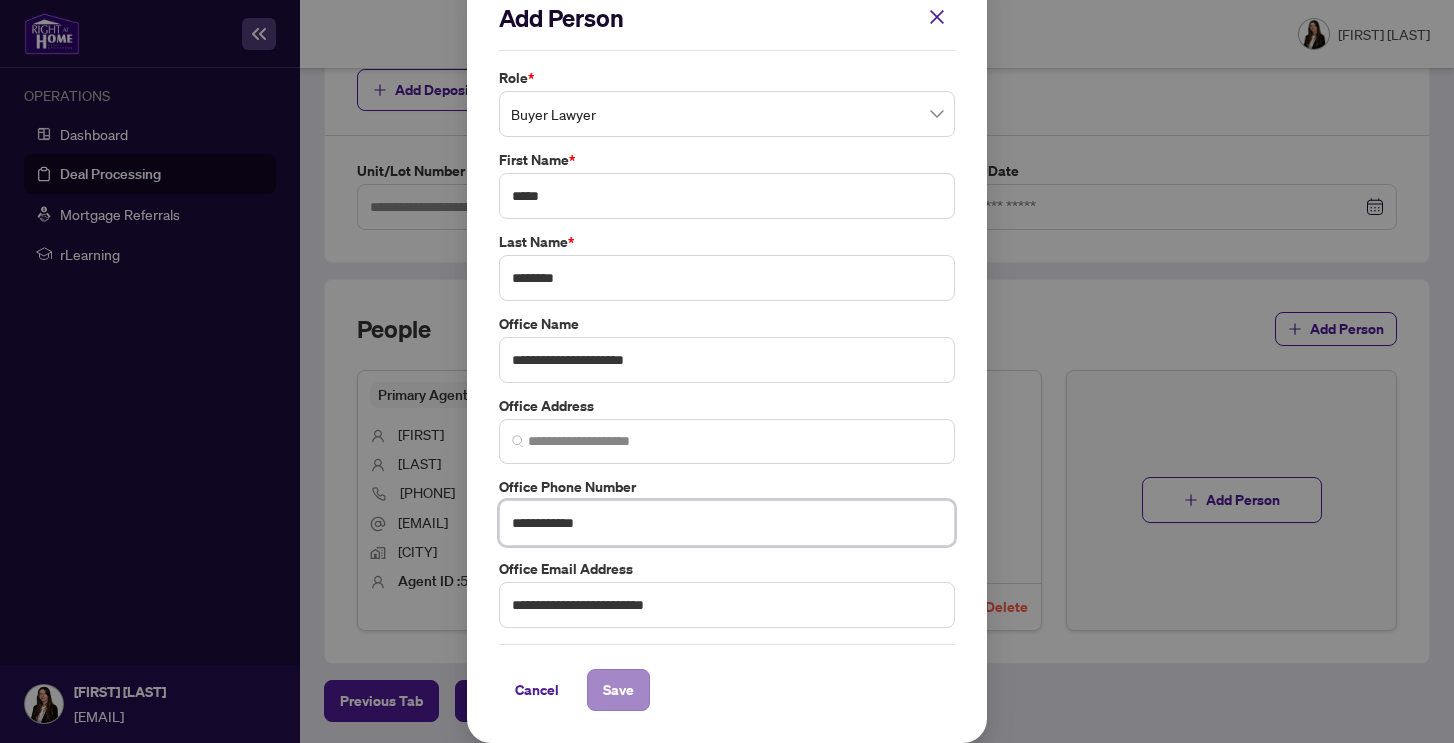 type on "**********" 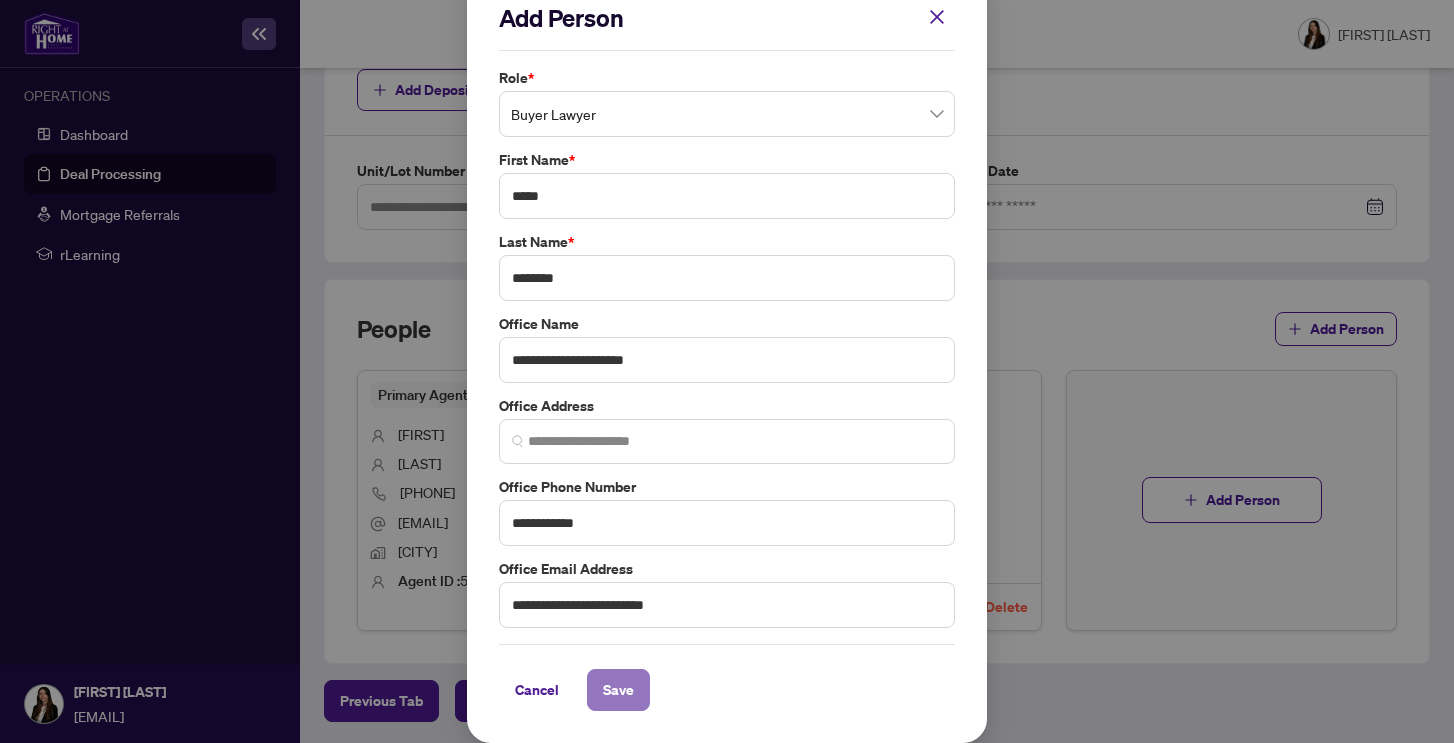 click on "Save" at bounding box center (618, 690) 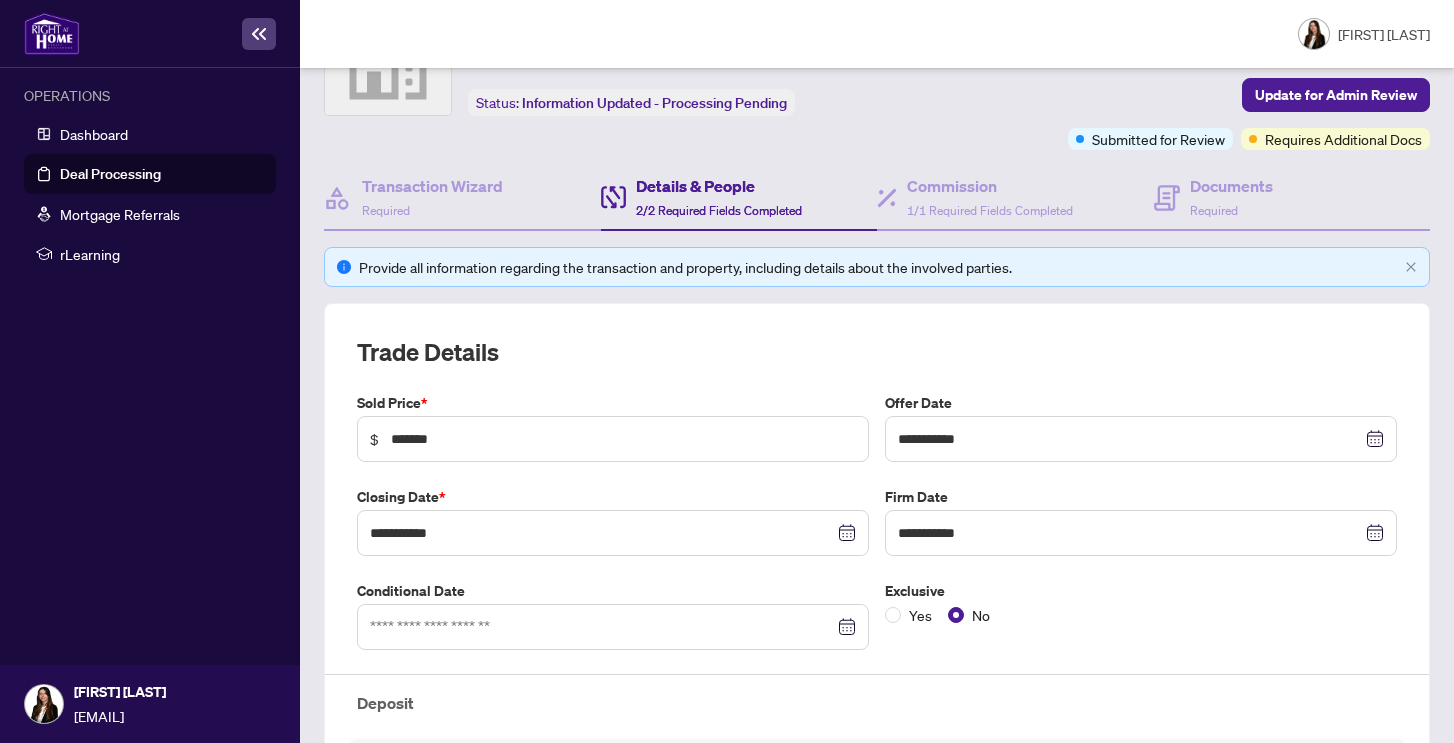 scroll, scrollTop: 0, scrollLeft: 0, axis: both 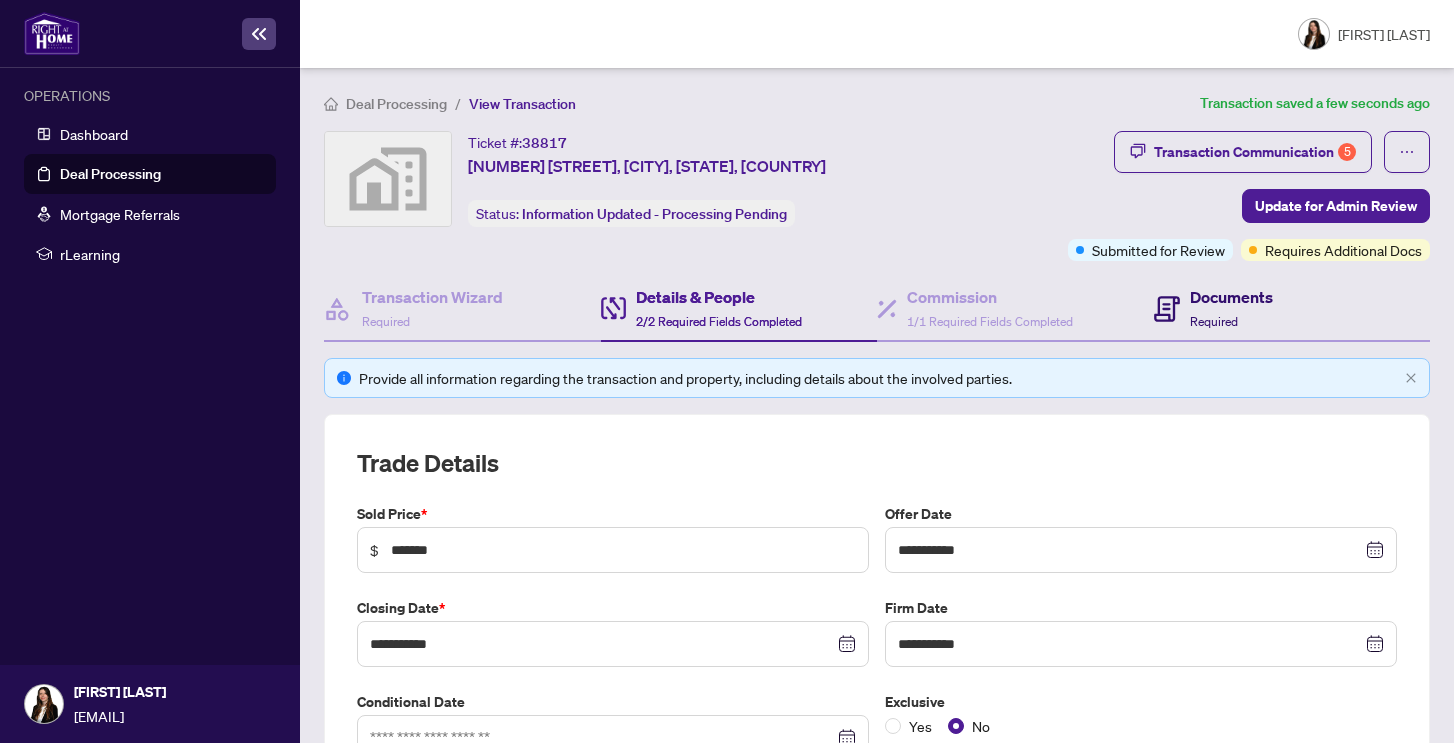 click on "Required" at bounding box center (1214, 321) 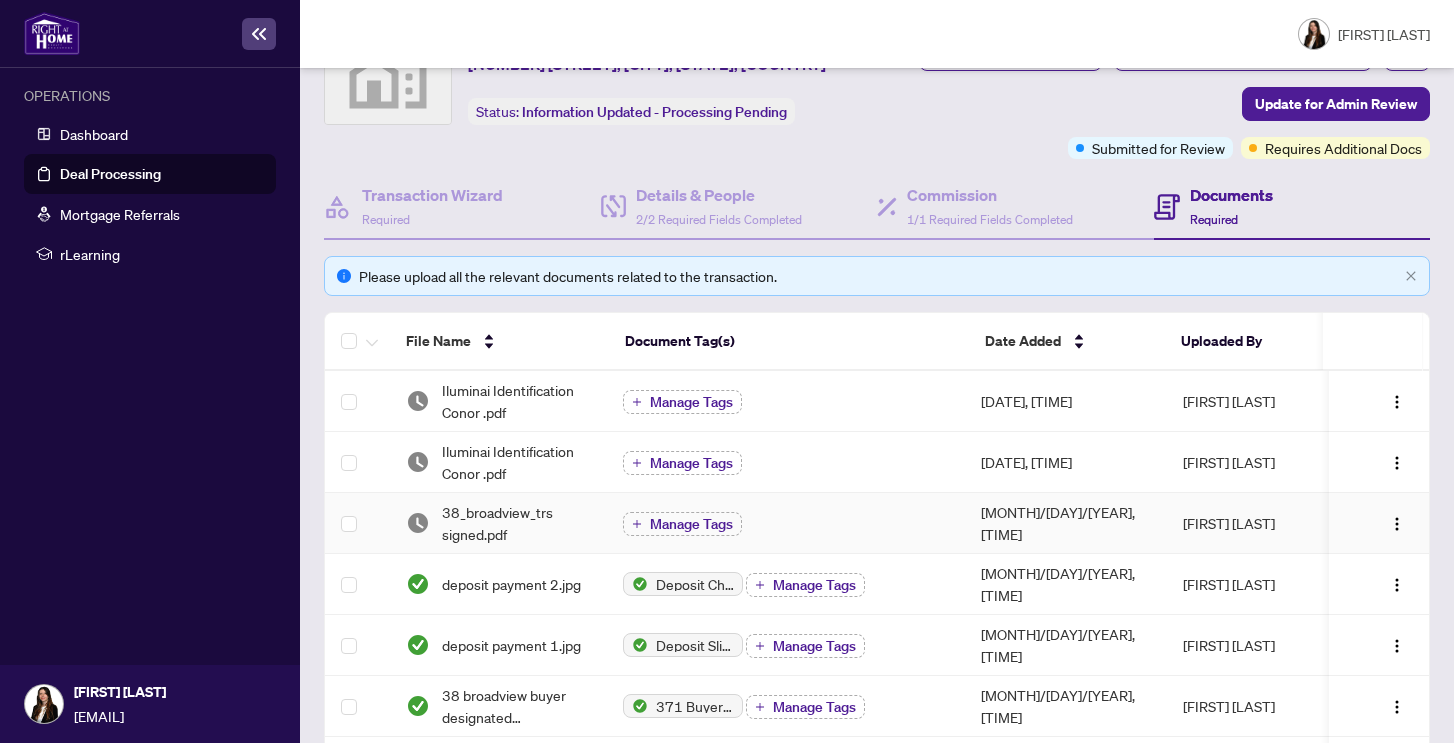 scroll, scrollTop: 0, scrollLeft: 0, axis: both 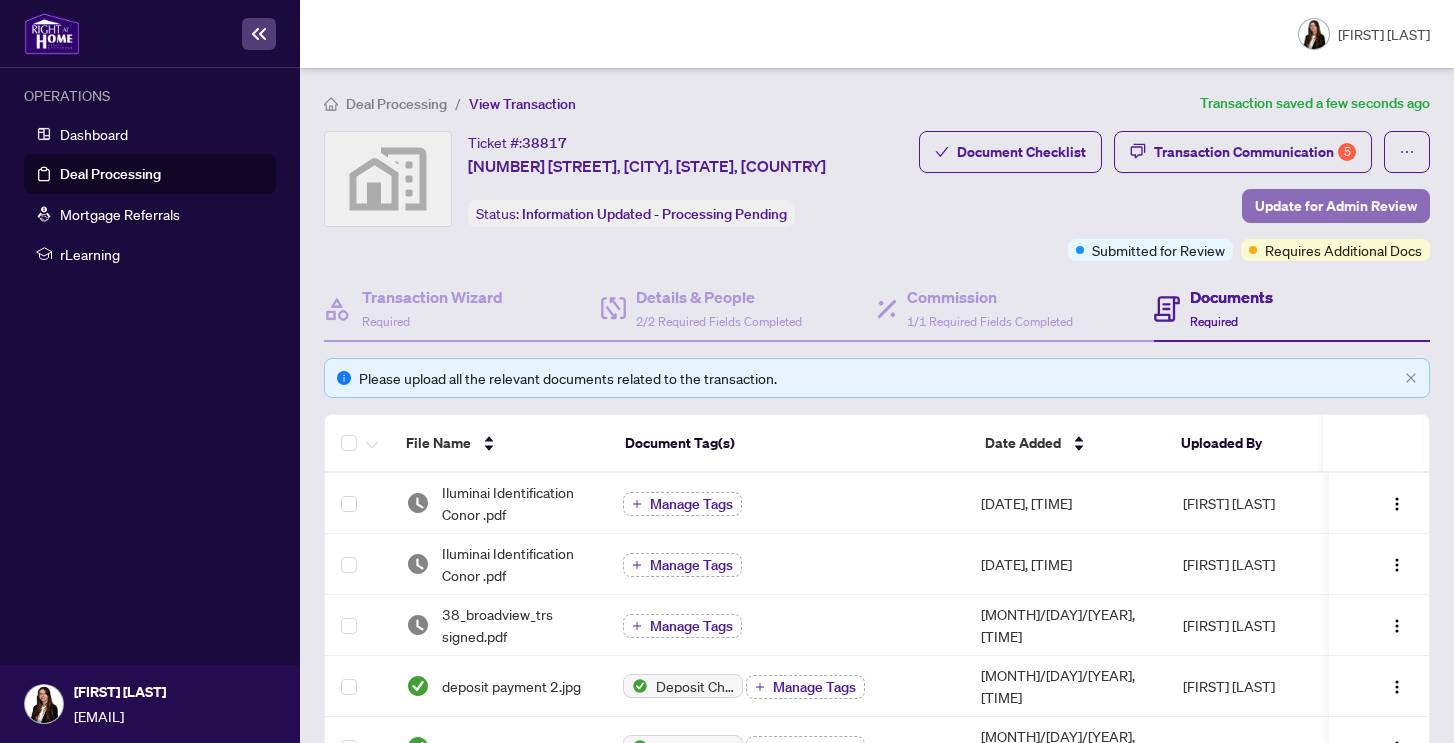 click on "Update for Admin Review" at bounding box center [1336, 206] 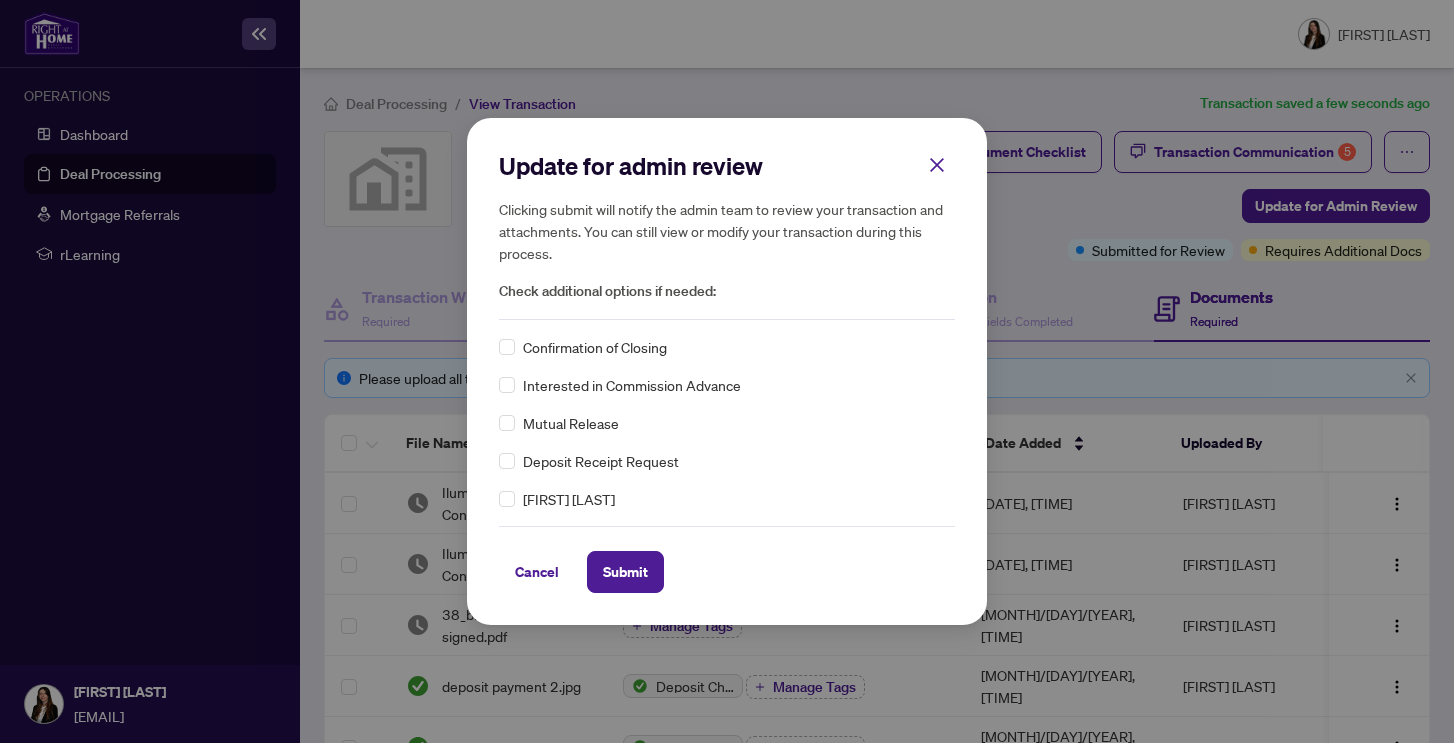click on "Confirmation of Closing" at bounding box center [595, 347] 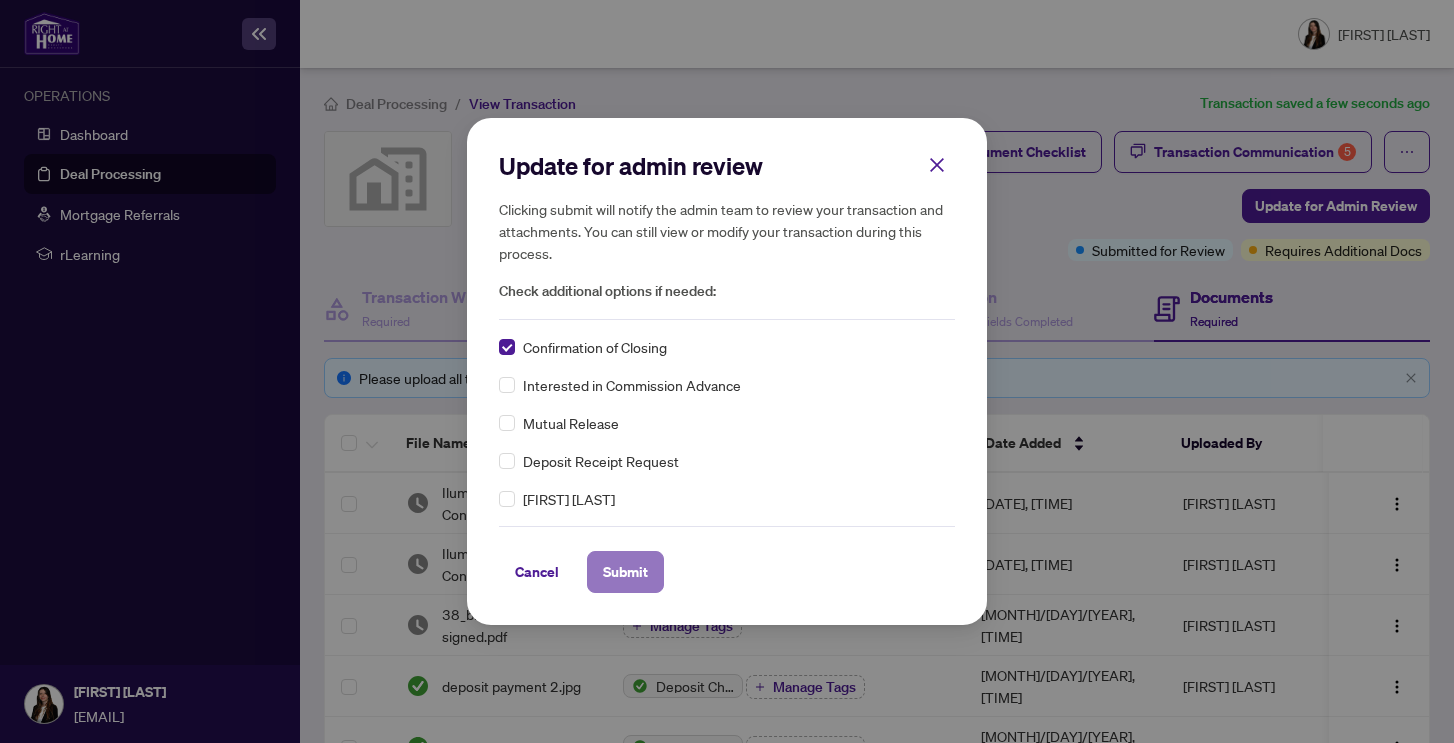 click on "Submit" at bounding box center (625, 572) 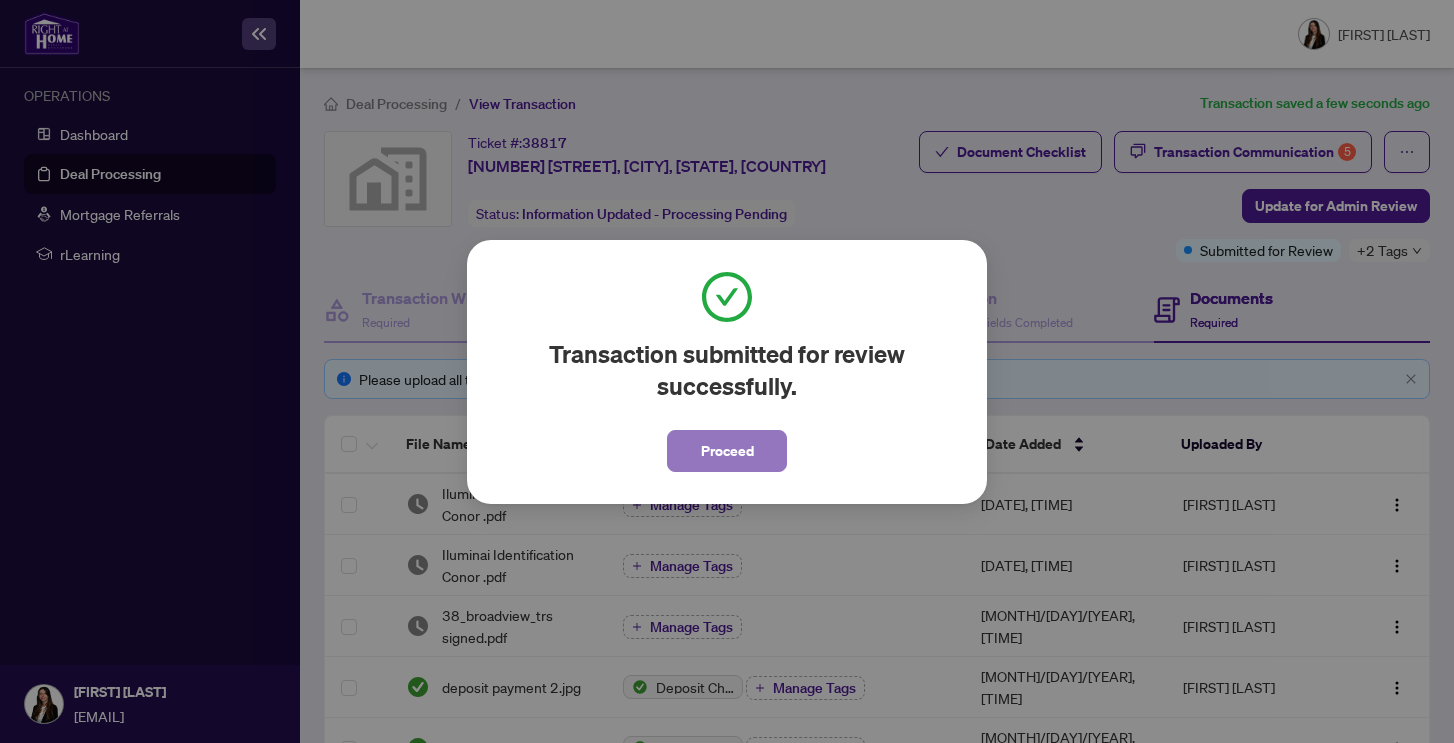 click on "Proceed" at bounding box center (727, 451) 